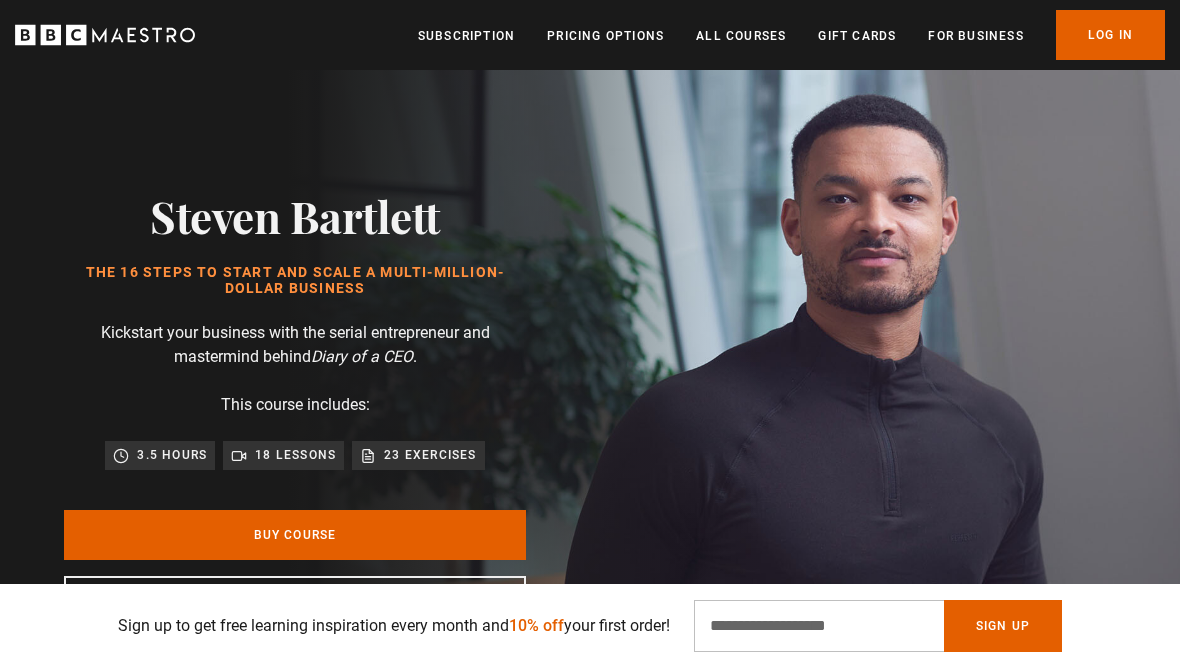 scroll, scrollTop: 1227, scrollLeft: 0, axis: vertical 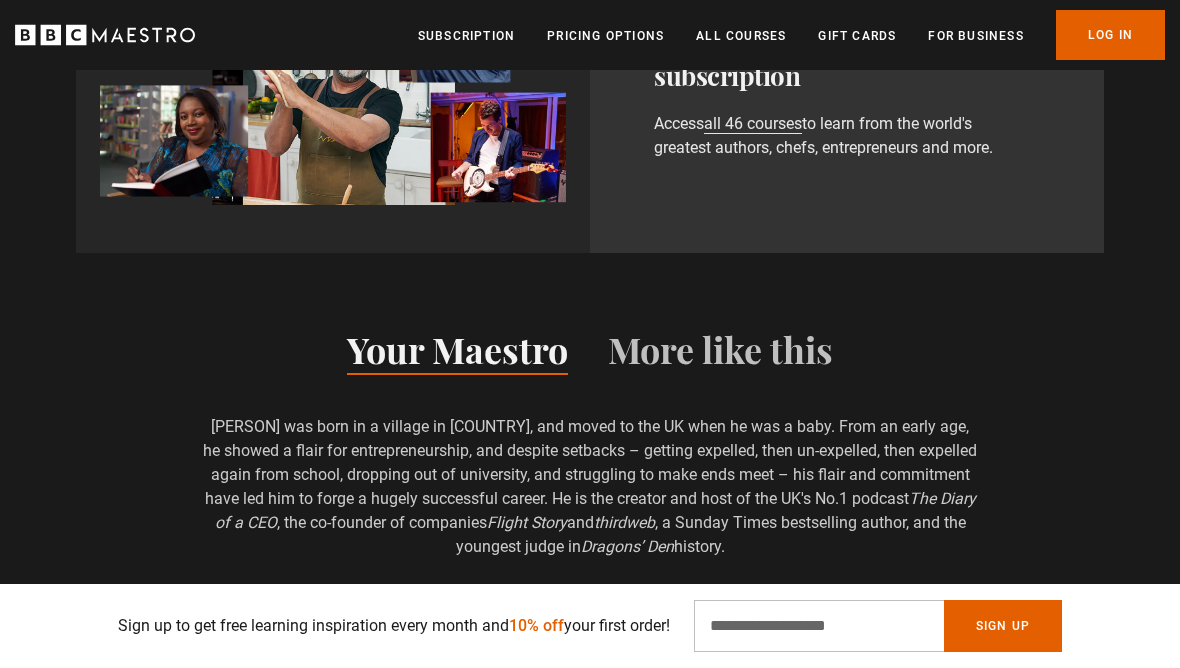 click on "Log In" at bounding box center [1110, 35] 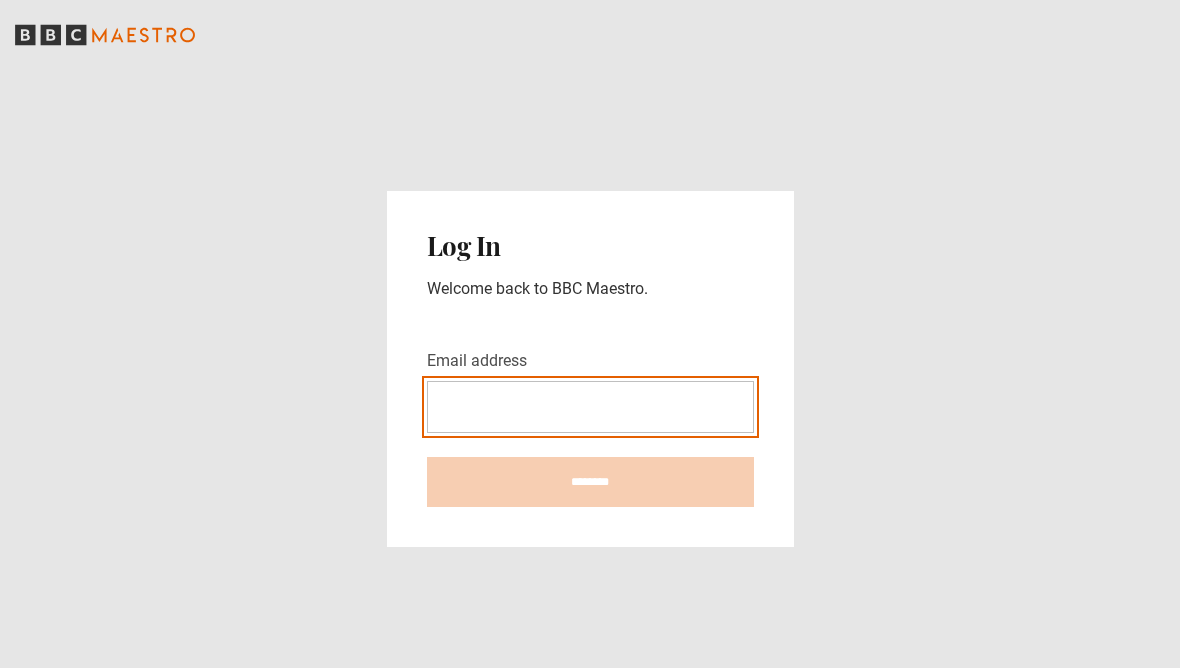 scroll, scrollTop: 0, scrollLeft: 0, axis: both 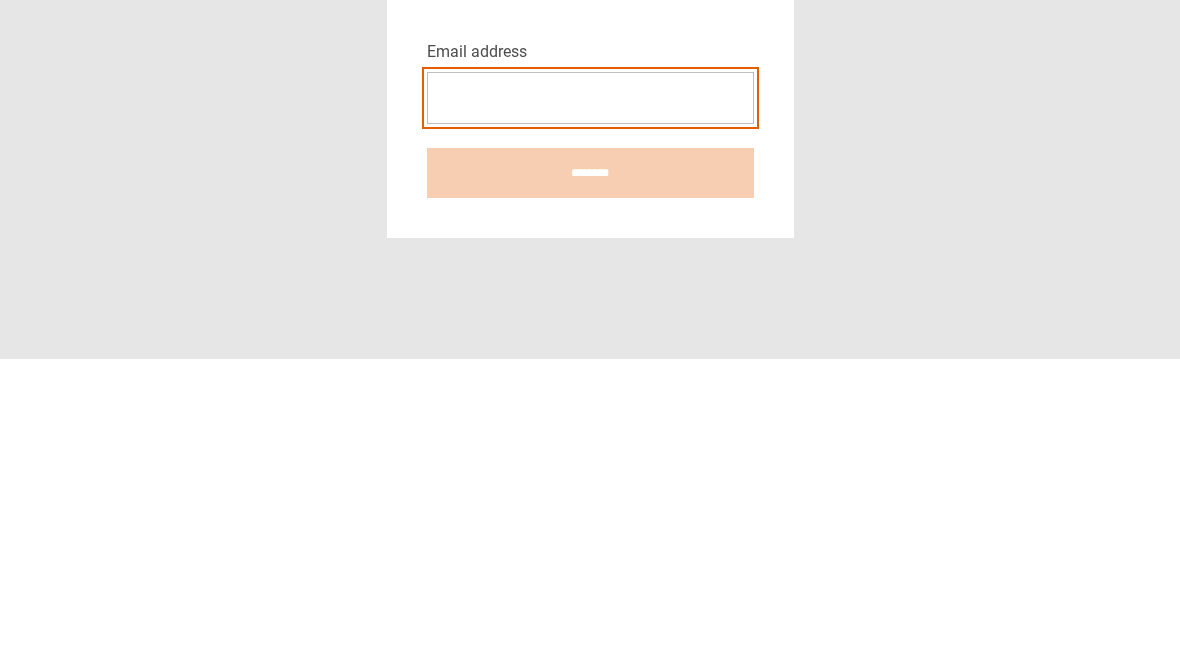 click on "Email address" at bounding box center [590, 407] 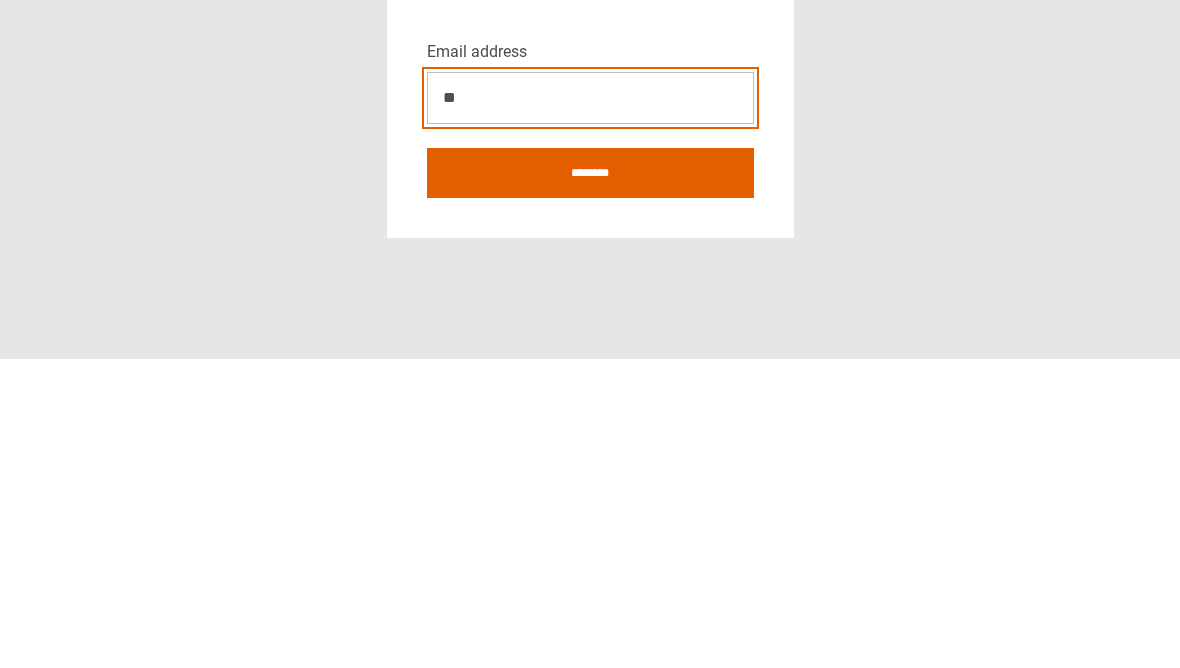 type on "***" 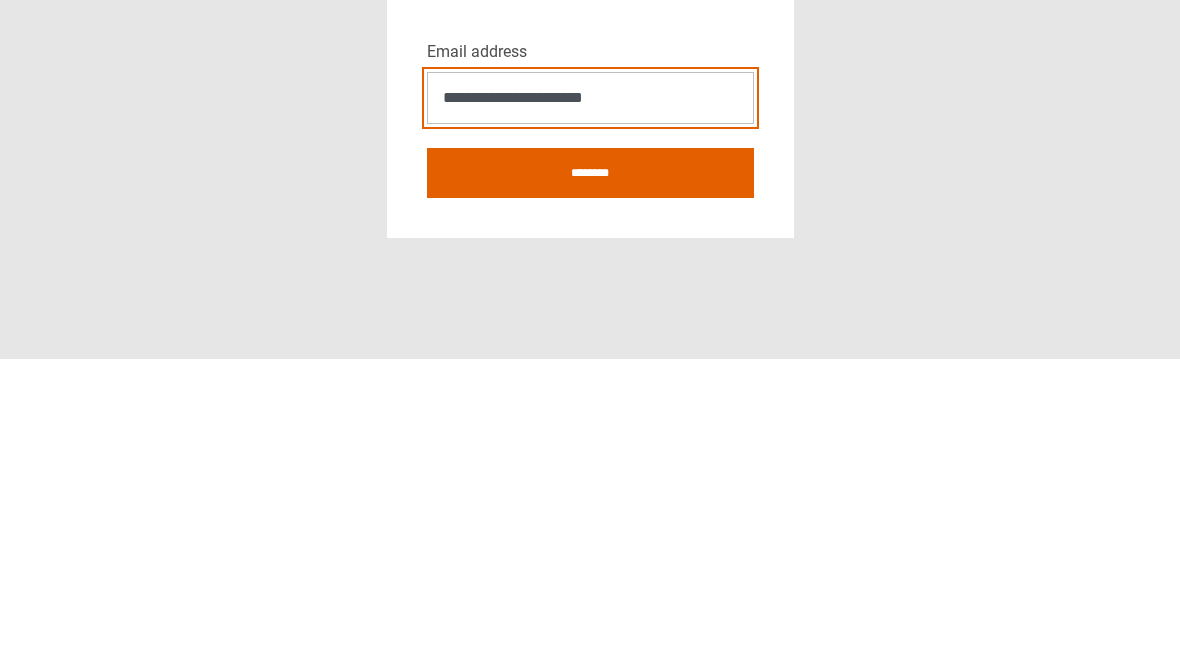 type on "**********" 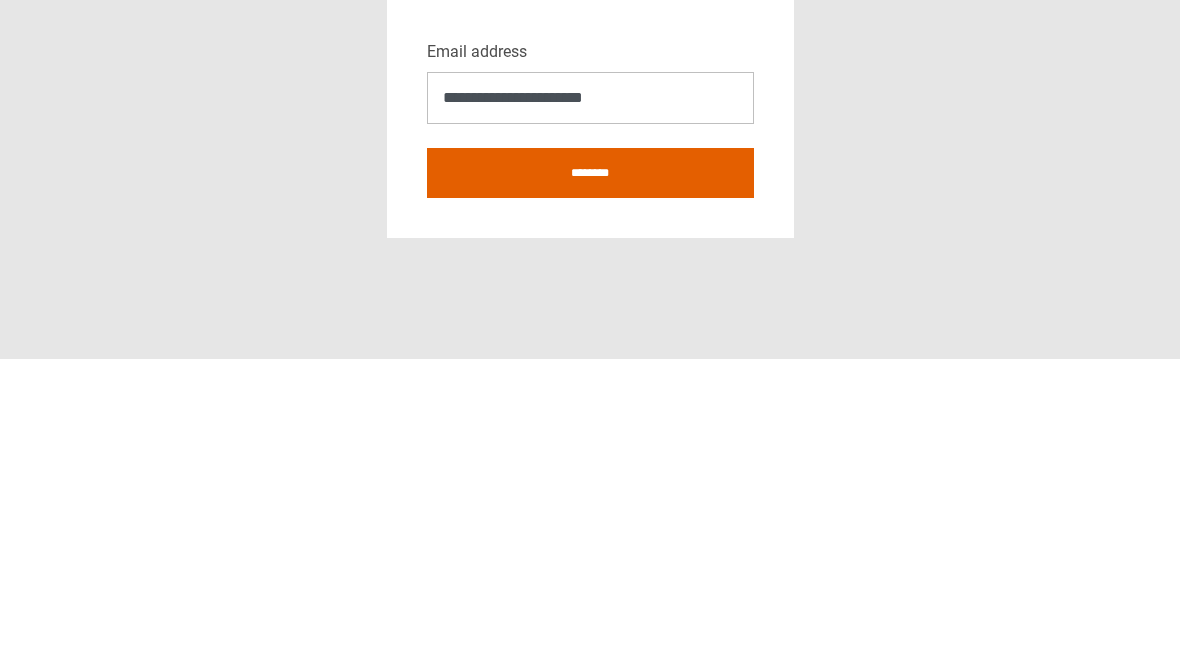 click on "********" at bounding box center [590, 482] 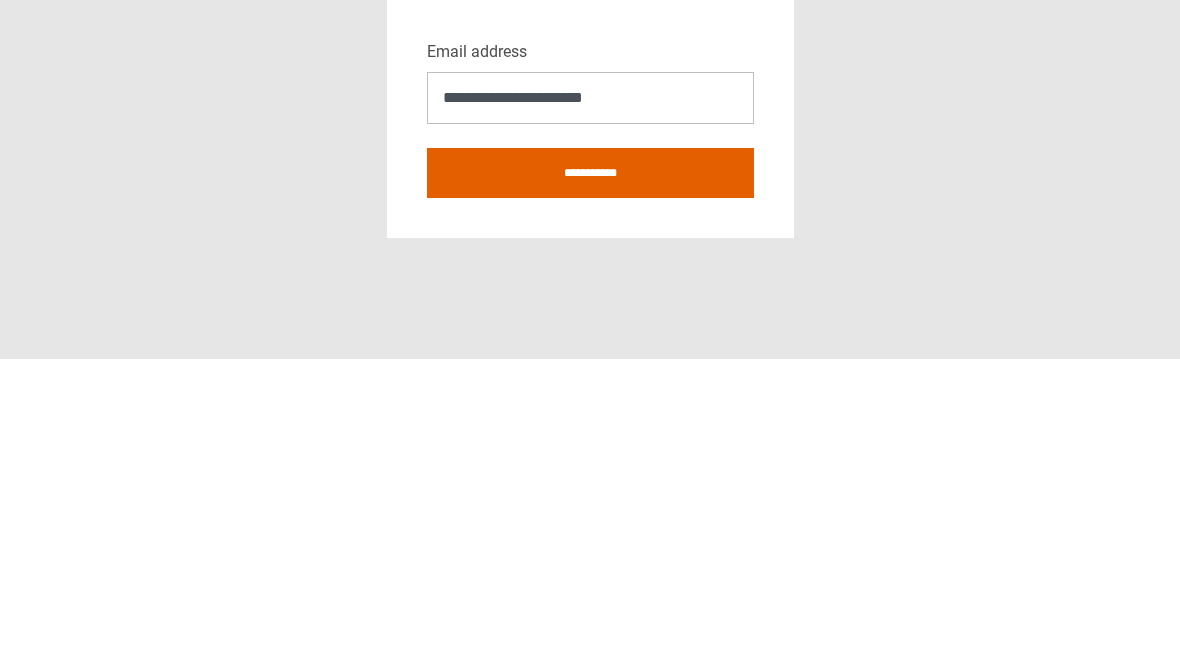 scroll, scrollTop: 25, scrollLeft: 0, axis: vertical 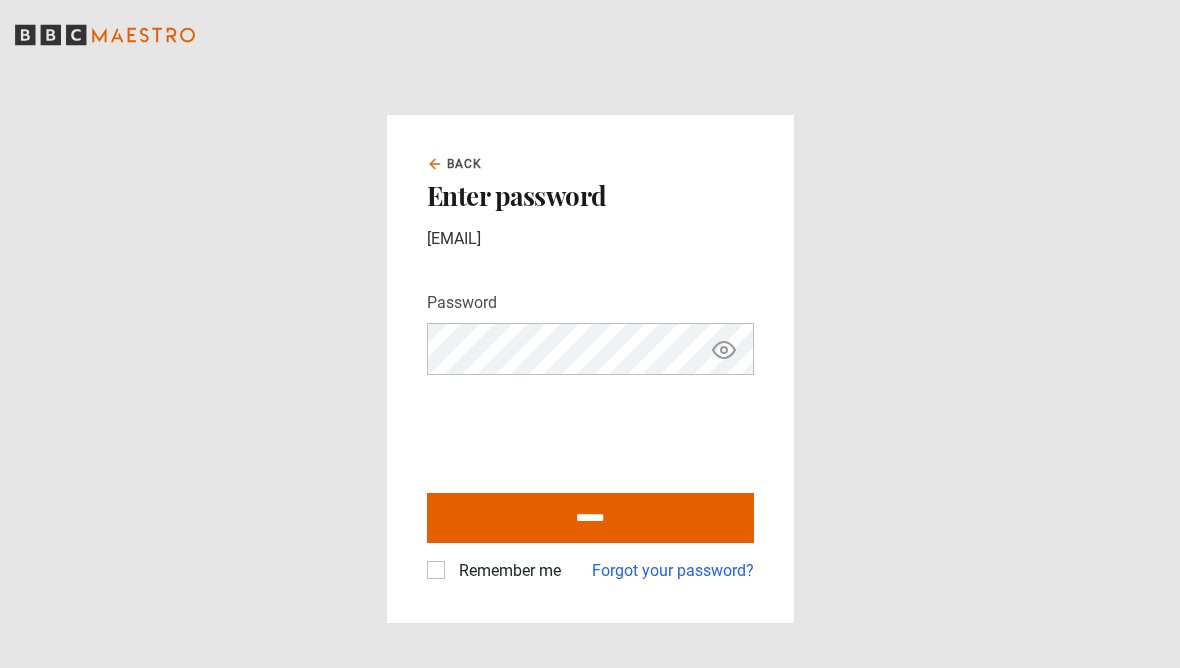 click 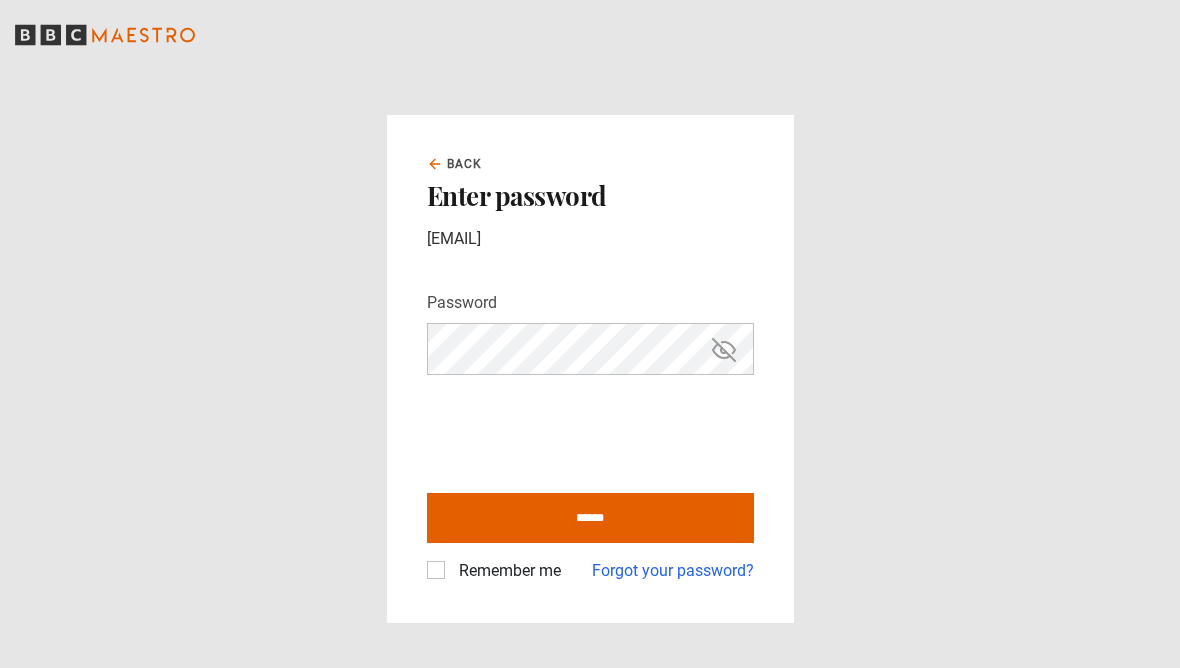 click on "******" at bounding box center [590, 518] 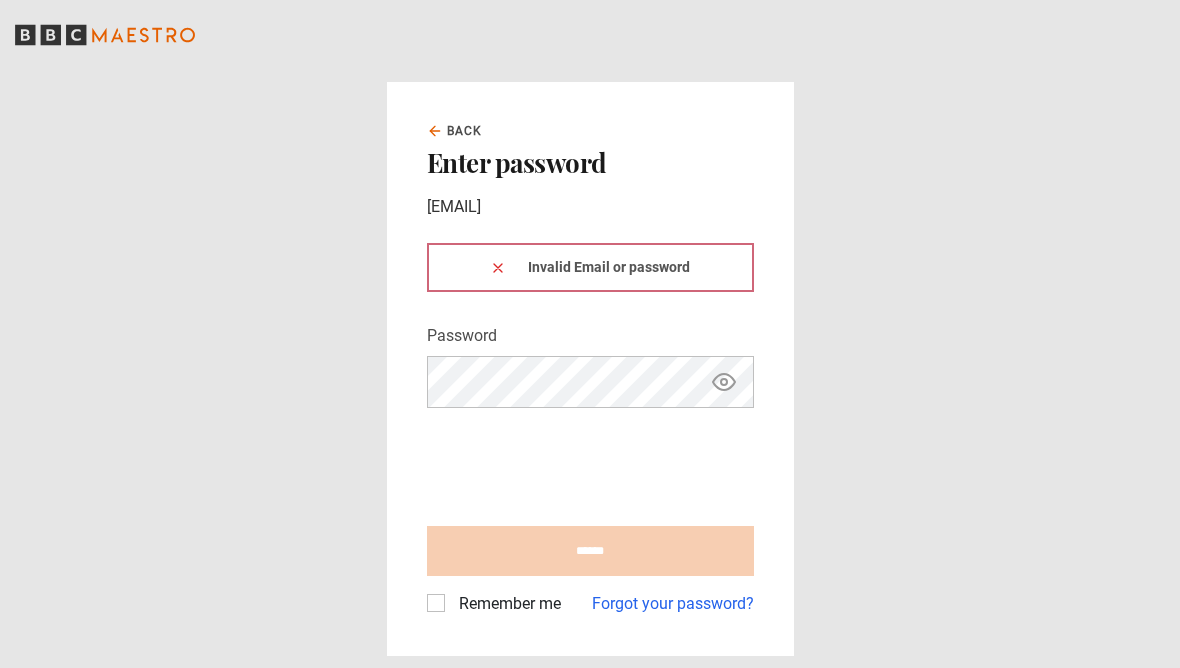 scroll, scrollTop: 0, scrollLeft: 0, axis: both 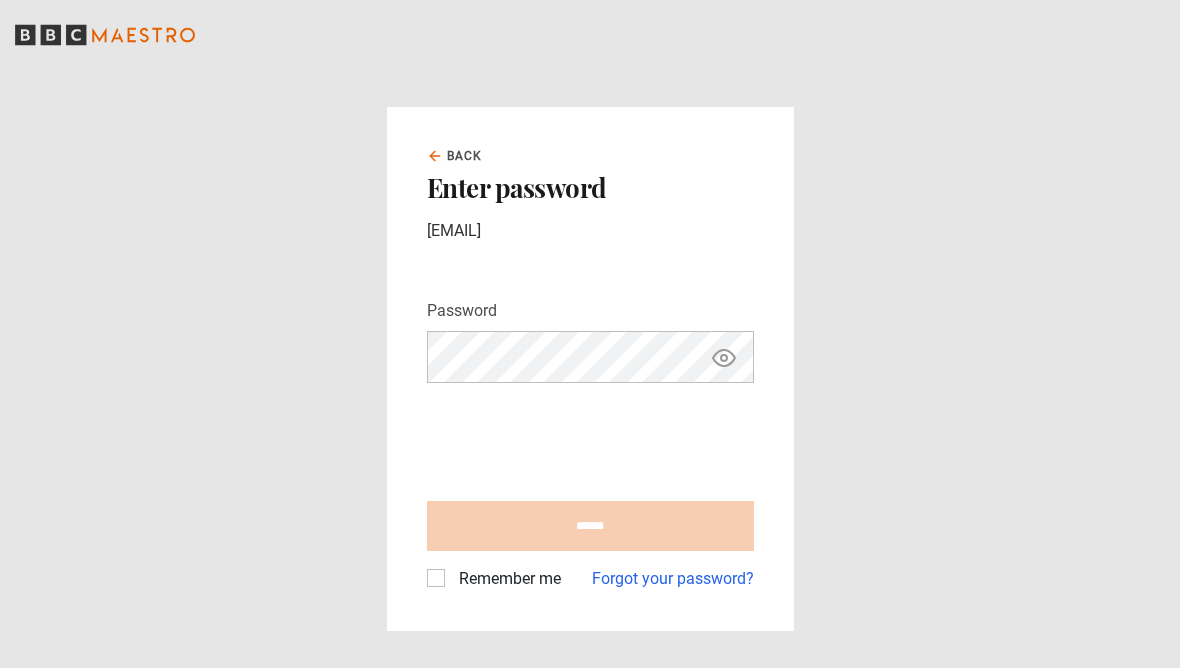click 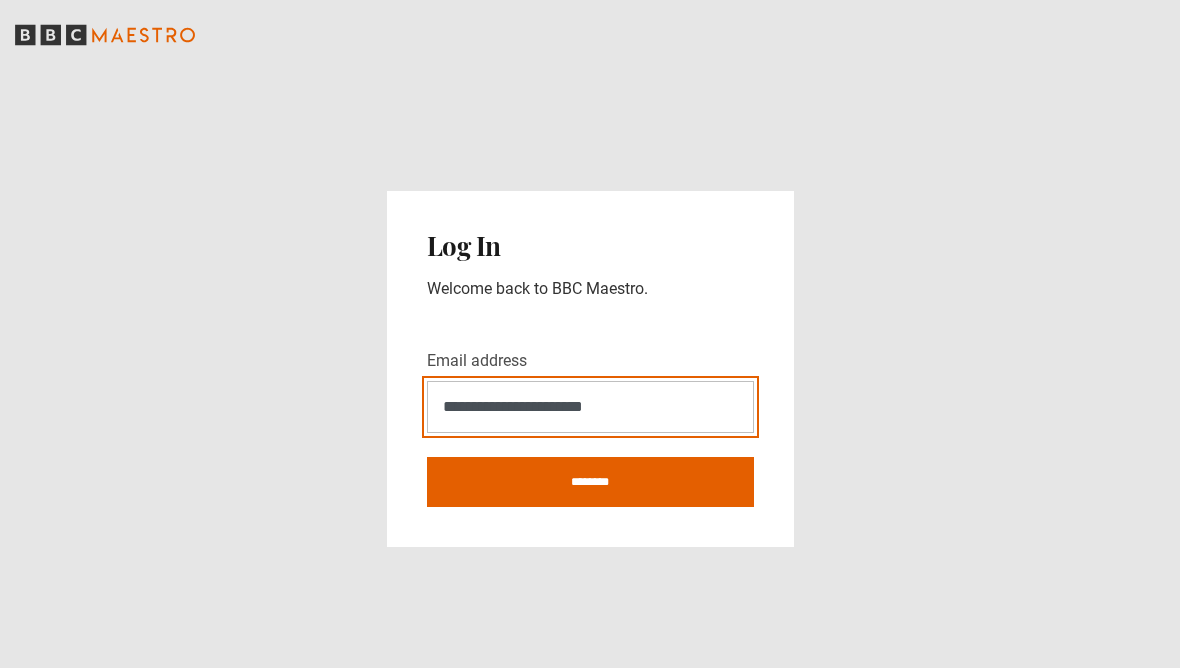scroll, scrollTop: 0, scrollLeft: 0, axis: both 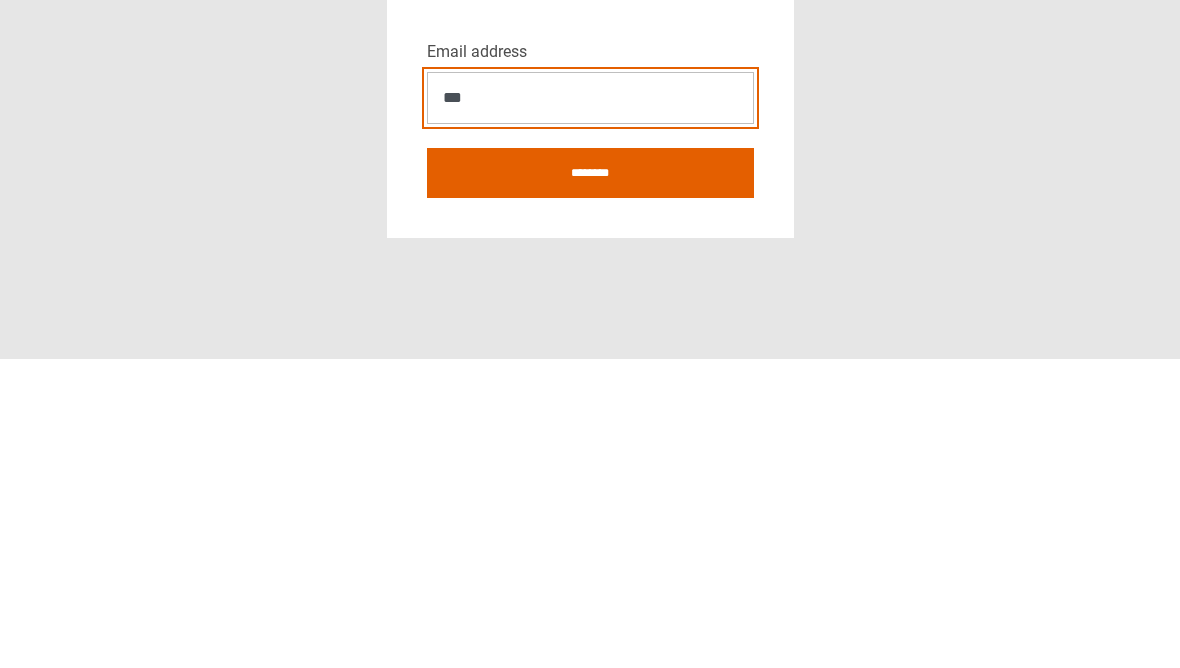 type on "**" 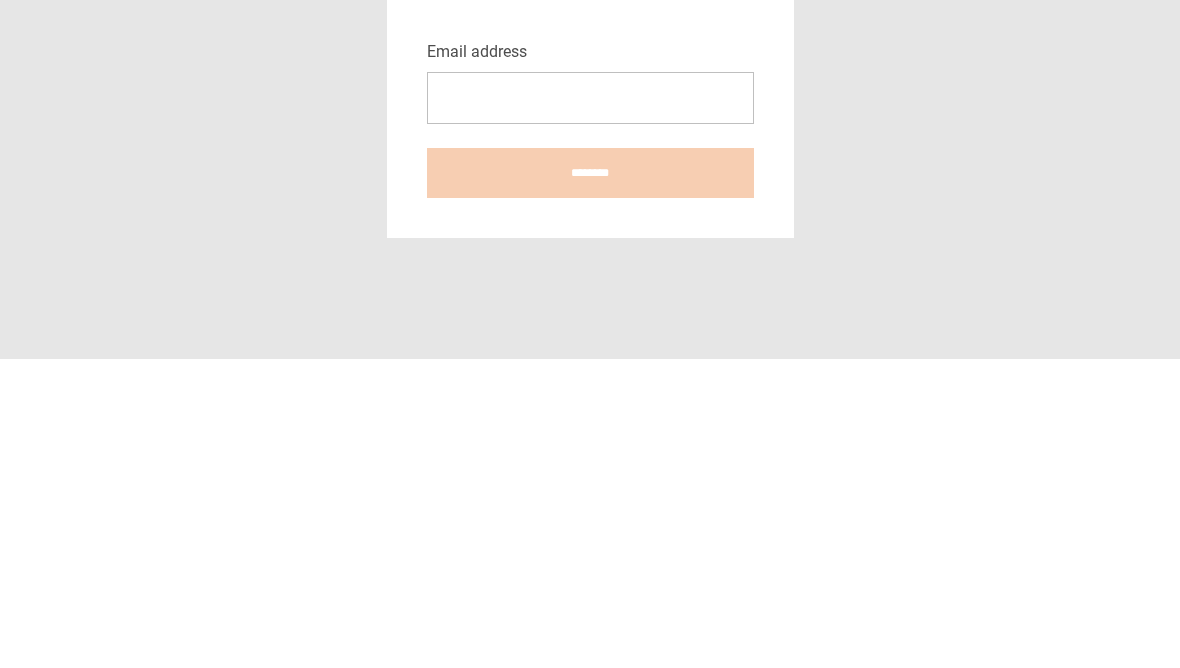 scroll, scrollTop: 25, scrollLeft: 0, axis: vertical 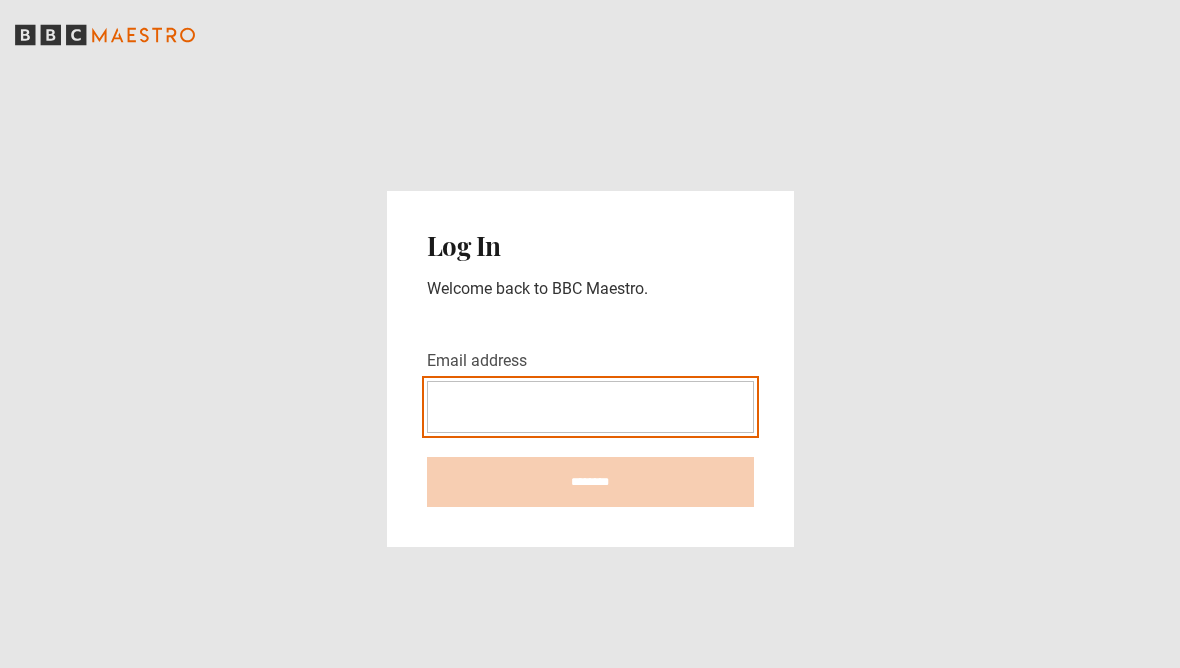 click on "Email address" at bounding box center [590, 407] 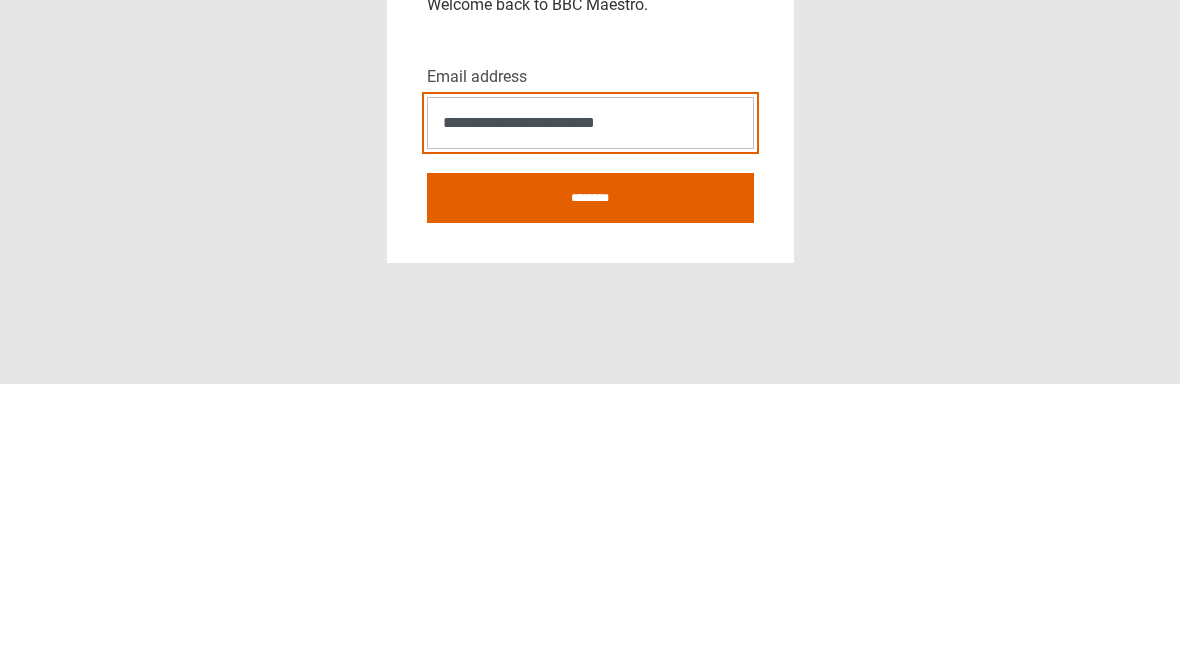 type on "**********" 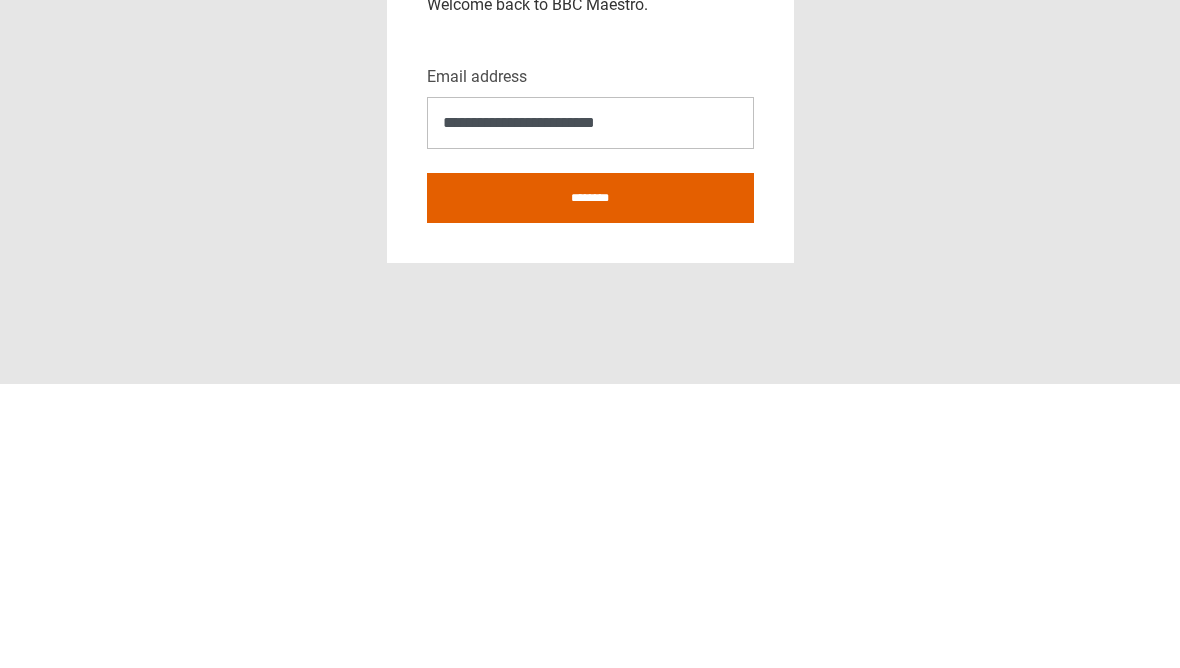 click on "********" at bounding box center (590, 482) 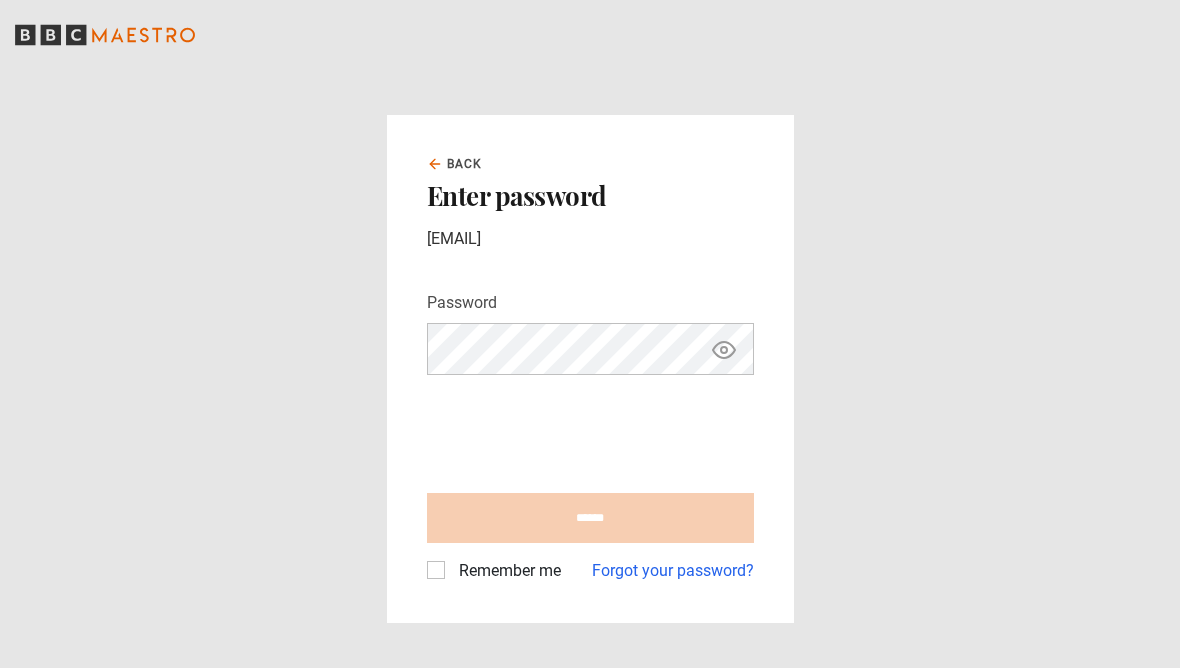 scroll, scrollTop: 0, scrollLeft: 0, axis: both 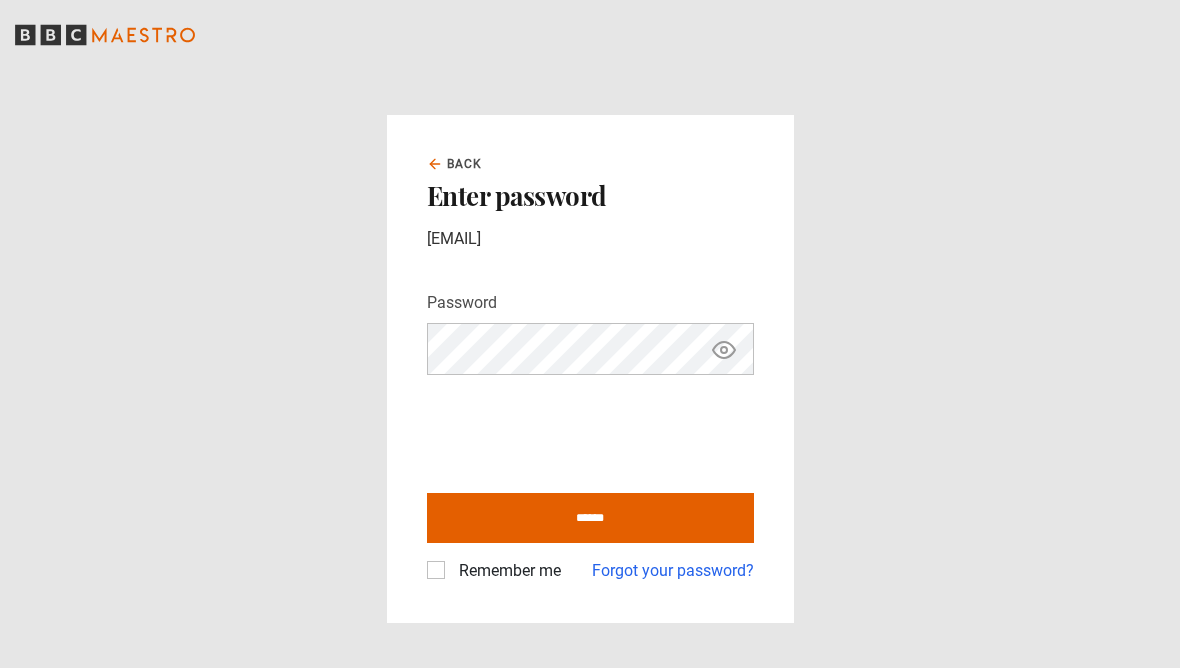 click on "******" at bounding box center (590, 518) 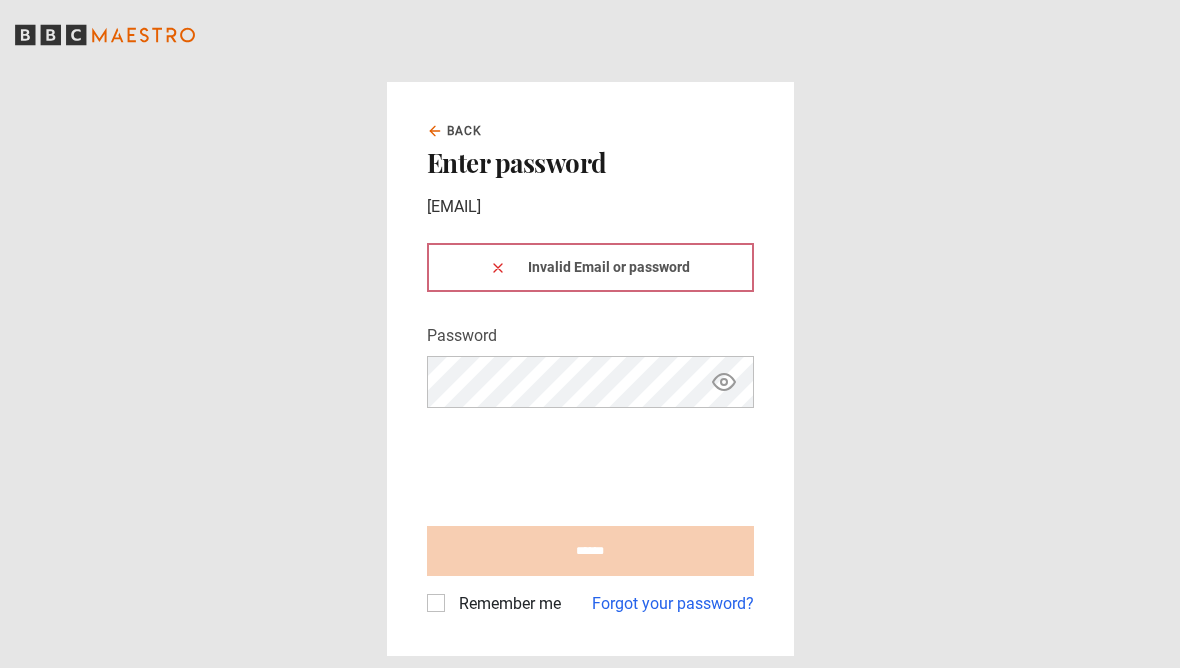 scroll, scrollTop: 0, scrollLeft: 0, axis: both 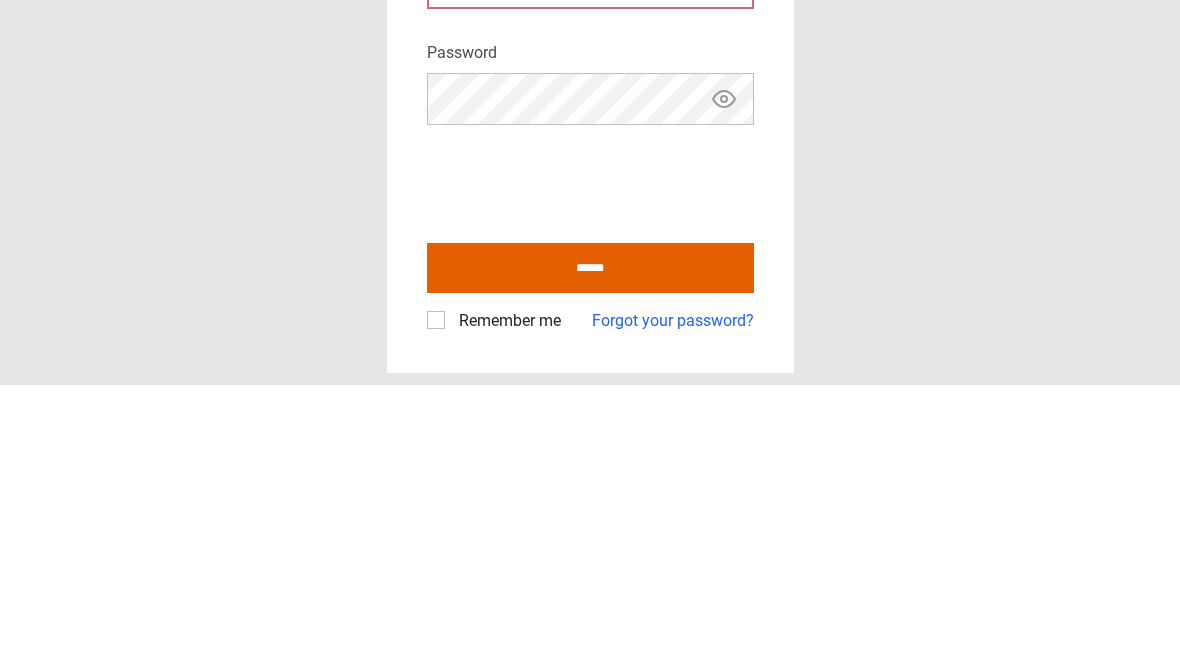 click 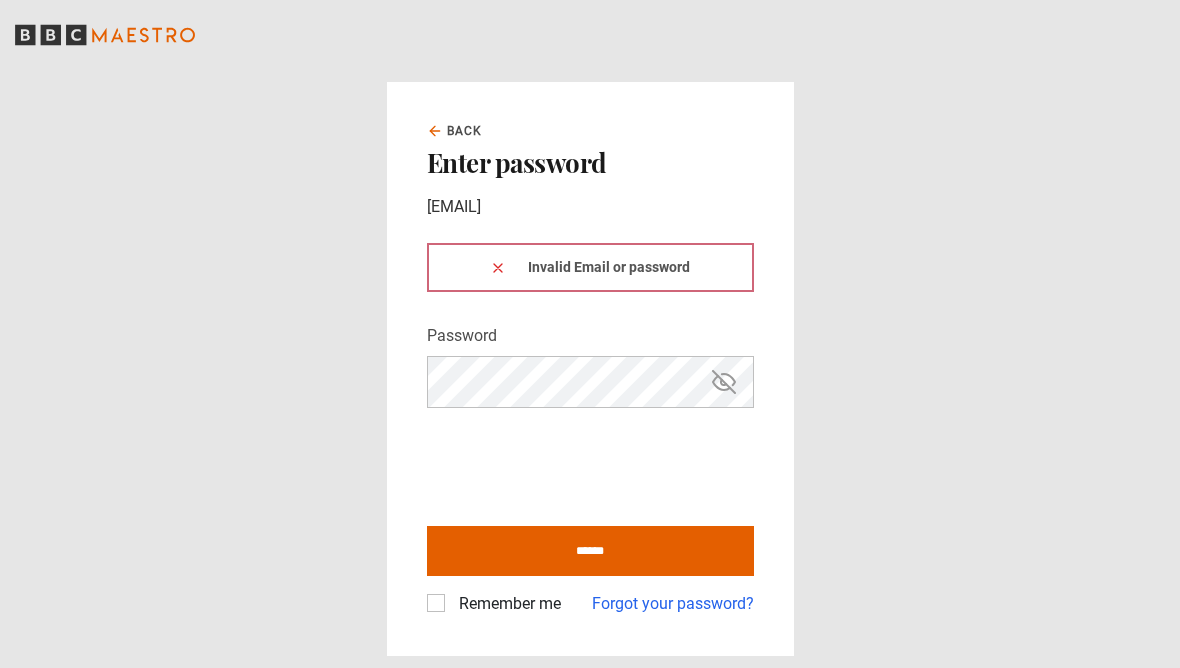 click on "Remember me" at bounding box center (506, 604) 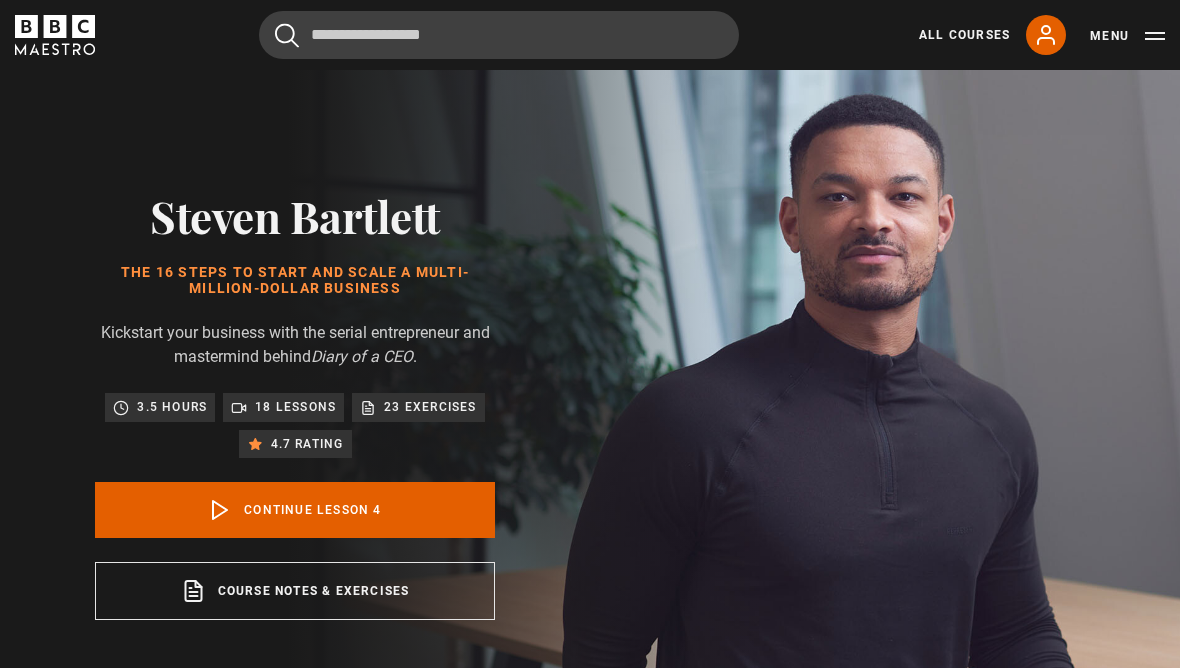scroll, scrollTop: 737, scrollLeft: 0, axis: vertical 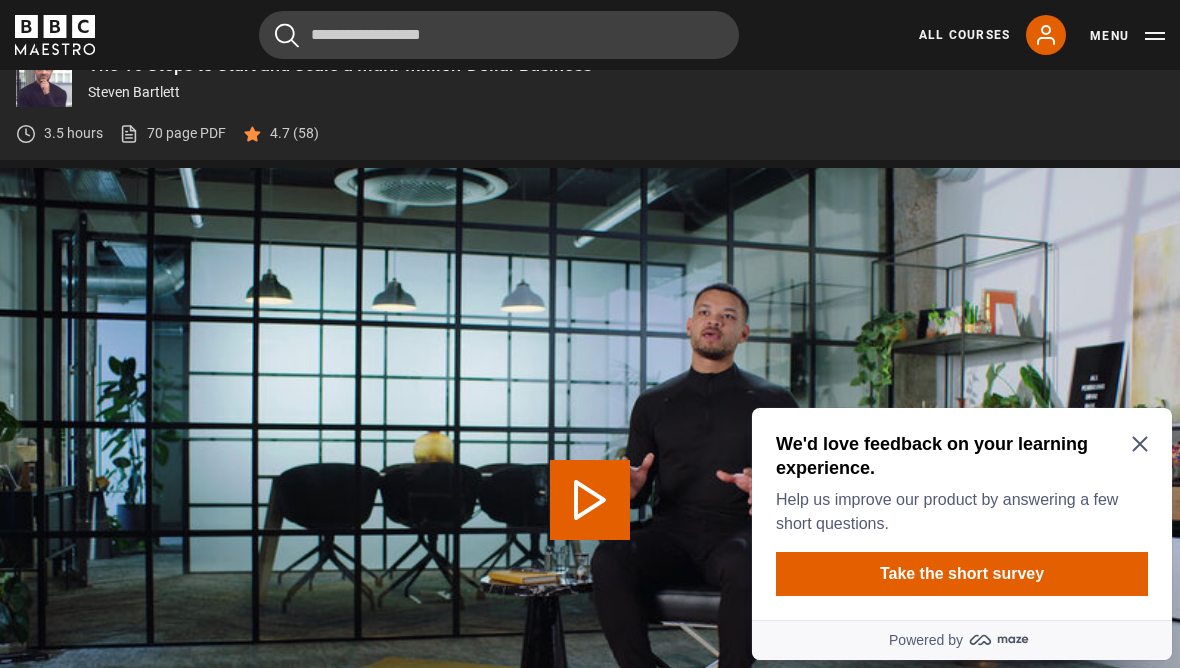 click 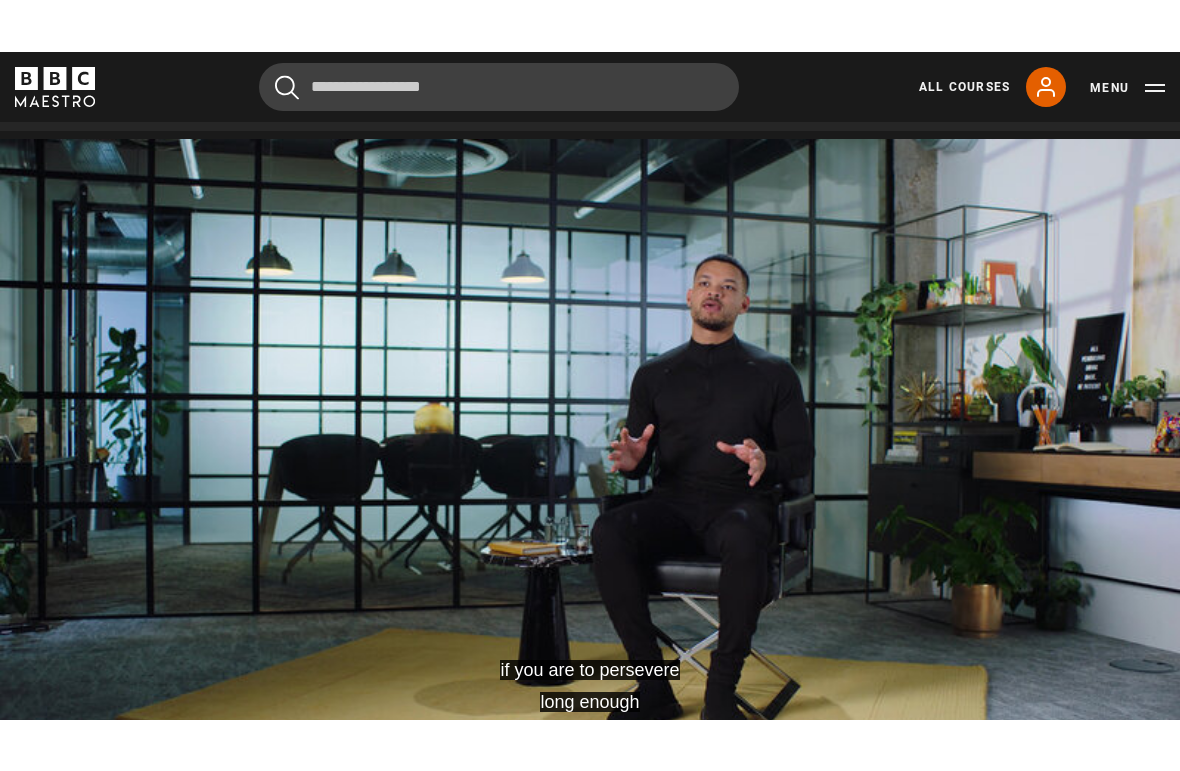 scroll, scrollTop: 815, scrollLeft: 0, axis: vertical 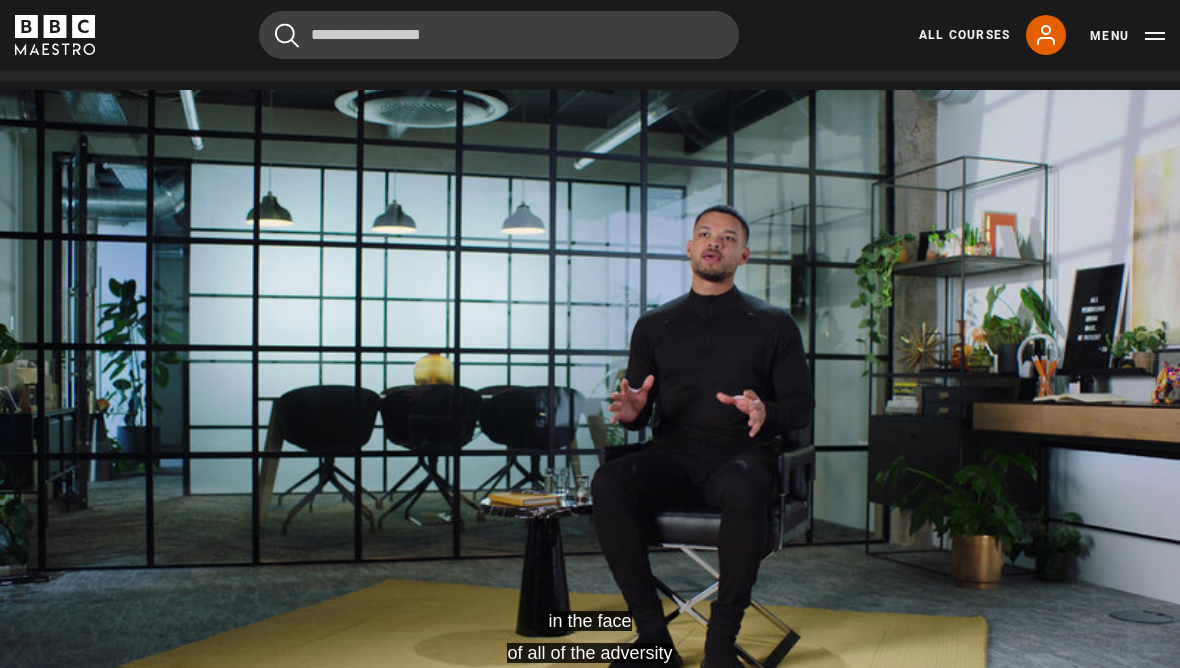 click on "in the face
of all of the adversity Video Player is loading. Play Lesson Build Self-belief 10s Skip Back 10 seconds Pause 10s Skip Forward 10 seconds Loaded :  4.73% Pause Mute Current Time  0:09 - Duration  13:10
Steven Bartlett
Lesson 4
Build Self-belief
1.25x Playback Rate 2x 1.5x 1x 0.5x Captions captions off English  Captions , selected This is a modal window.
Lesson Completed
Up next
Focus on Your Idea
Cancel
Do you want to save this lesson?
Save lesson
Rewatch" at bounding box center (590, 422) 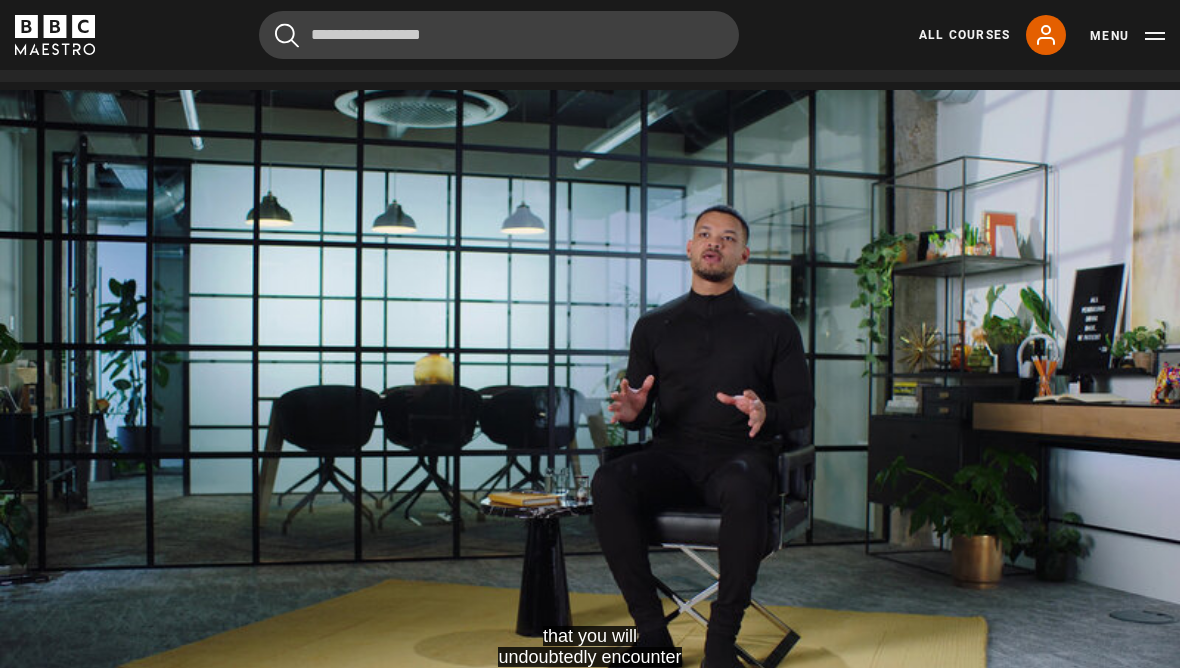 click on "that you will
undoubtedly encounter Video Player is loading. Play Lesson Build Self-belief 10s Skip Back 10 seconds Pause 10s Skip Forward 10 seconds Loaded :  5.10% Pause Mute Current Time  0:12 - Duration  13:10
Steven Bartlett
Lesson 4
Build Self-belief
1.25x Playback Rate 2x 1.5x 1x 0.5x Captions captions off English  Captions , selected This is a modal window.
Lesson Completed
Up next
Focus on Your Idea
Cancel
Do you want to save this lesson?
Save lesson
Rewatch" at bounding box center [590, 422] 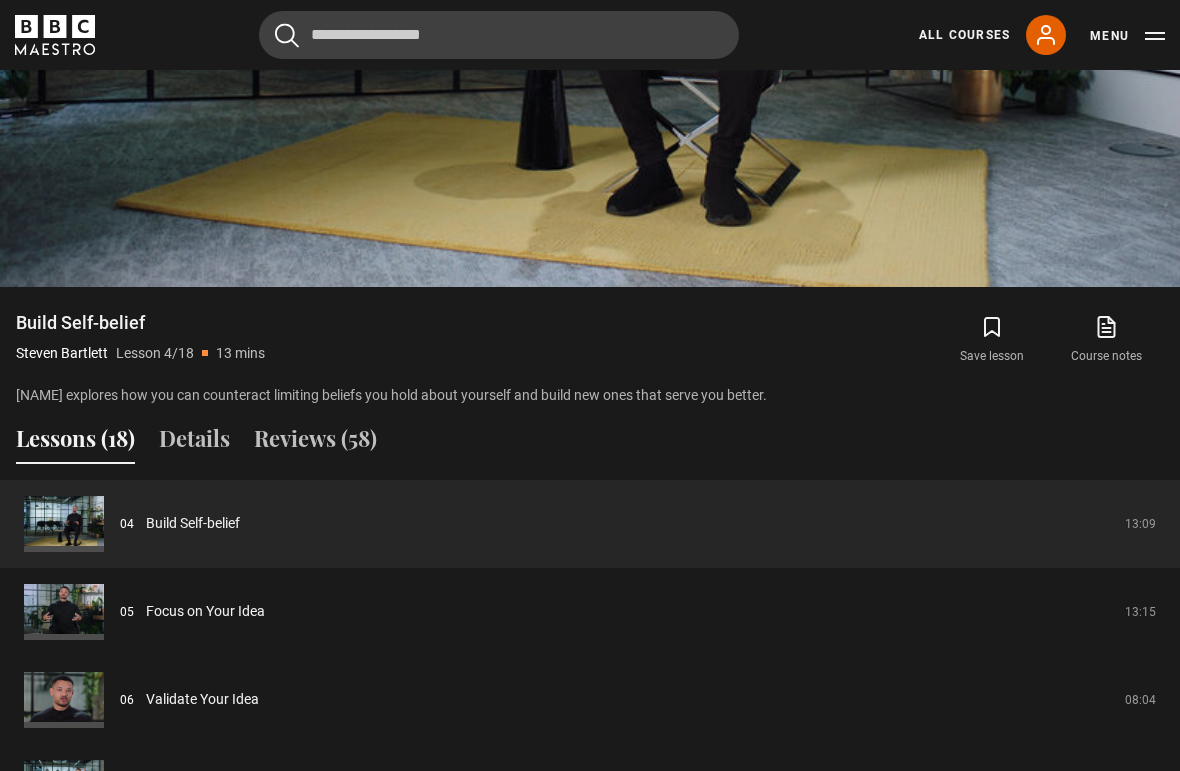 scroll, scrollTop: 1322, scrollLeft: 0, axis: vertical 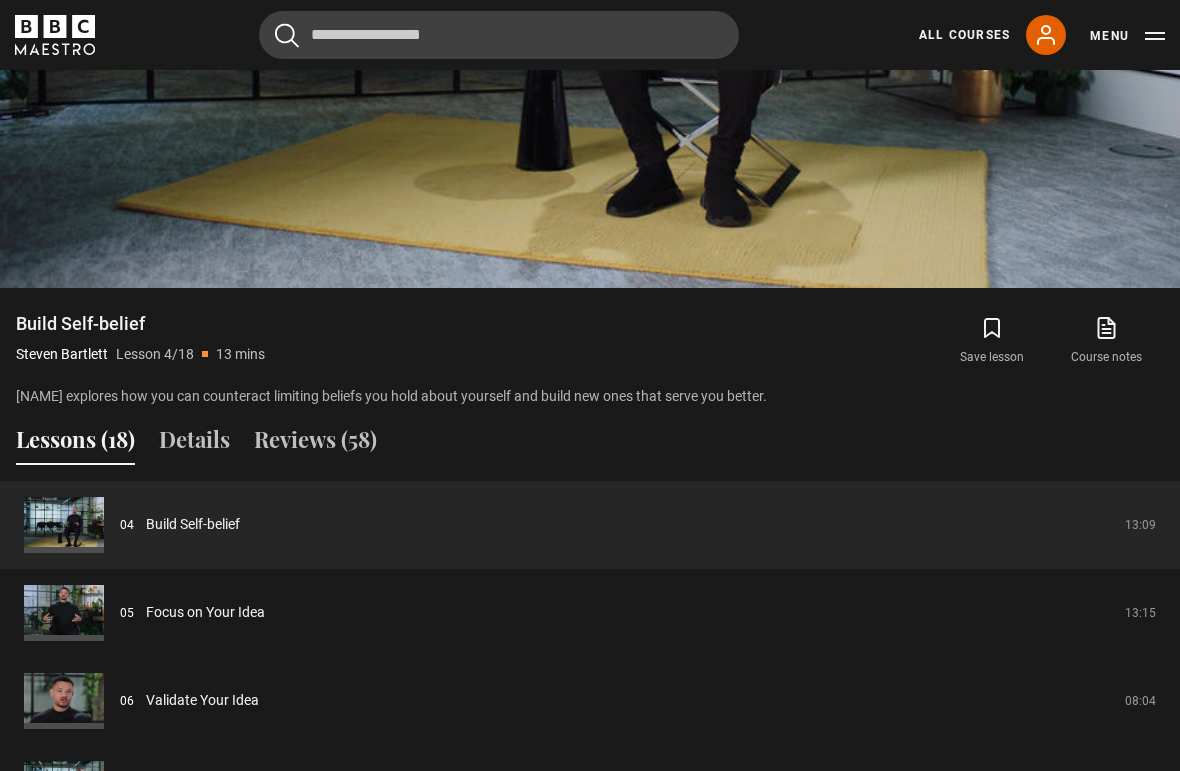 click on "Lessons (18)" at bounding box center [75, 444] 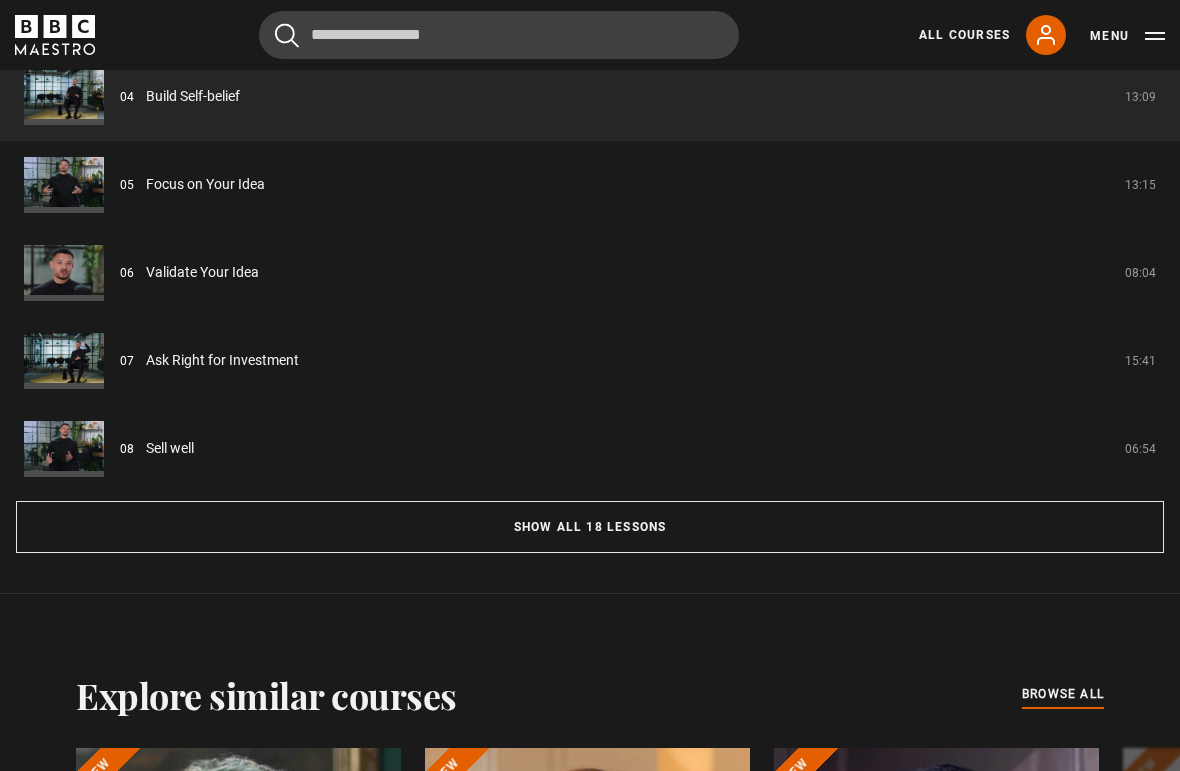 scroll, scrollTop: 1748, scrollLeft: 0, axis: vertical 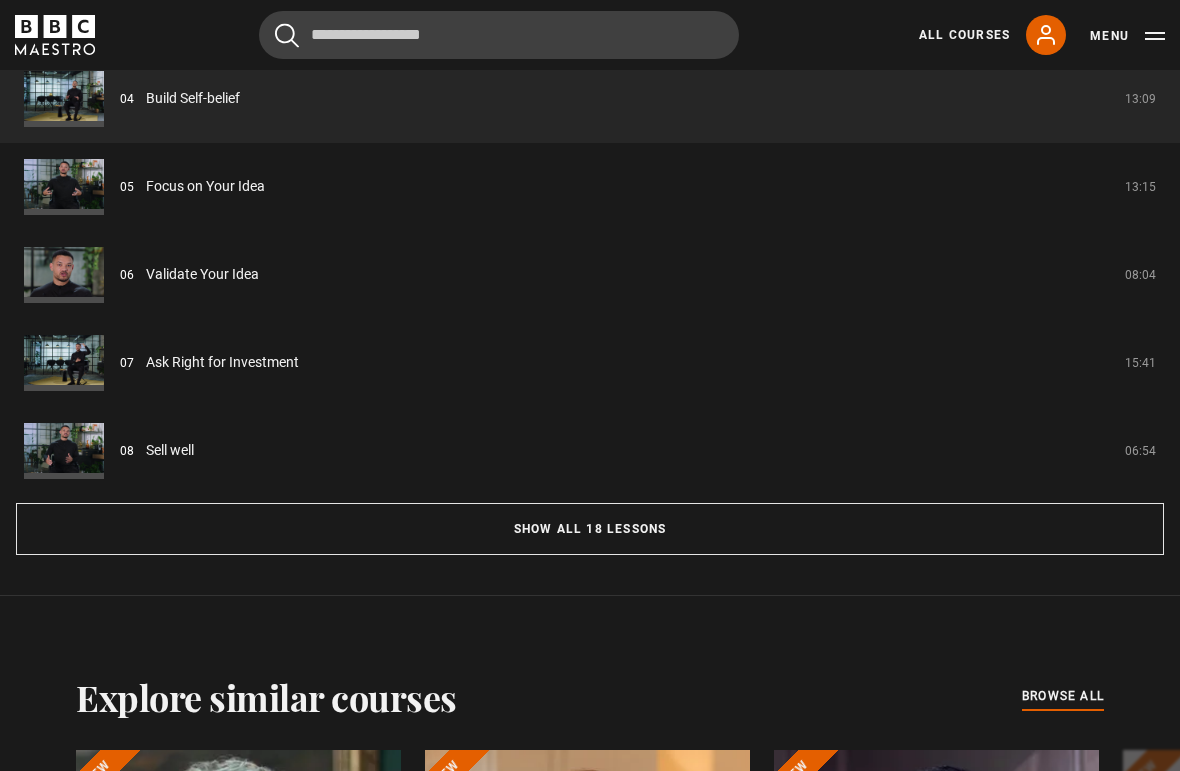 click on "Show all 18 lessons" at bounding box center [590, 529] 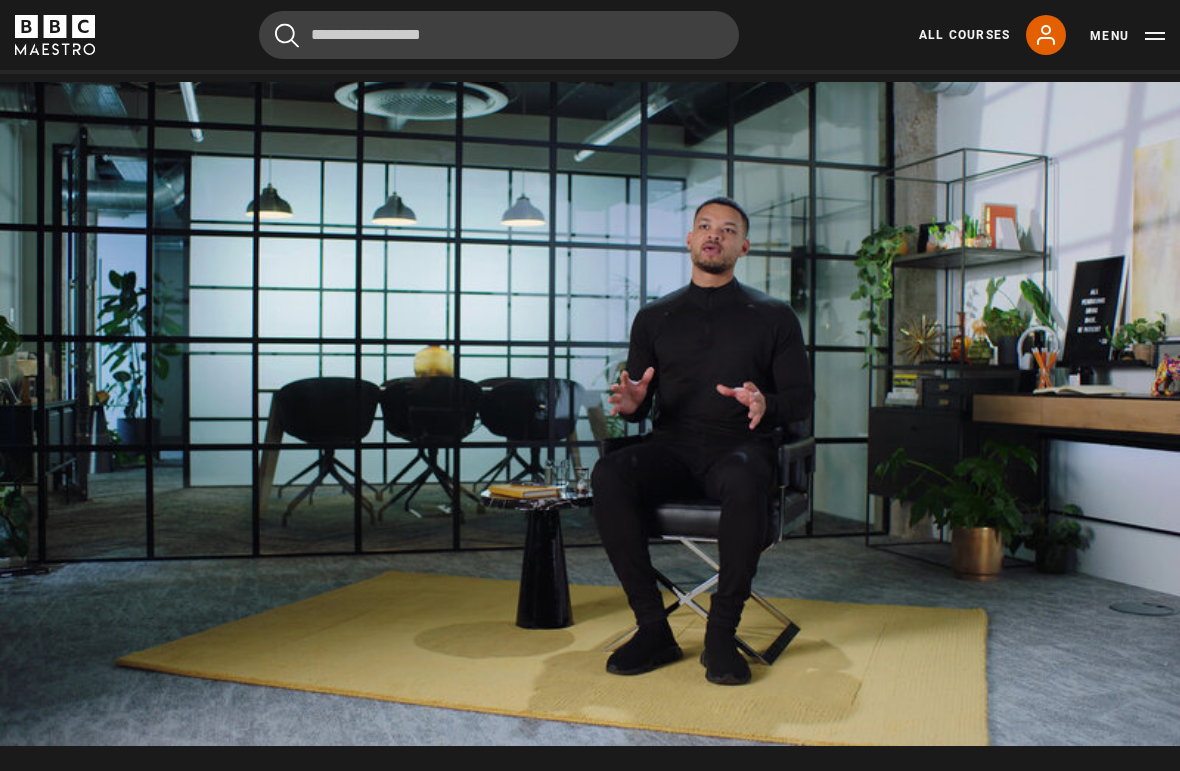 scroll, scrollTop: 870, scrollLeft: 0, axis: vertical 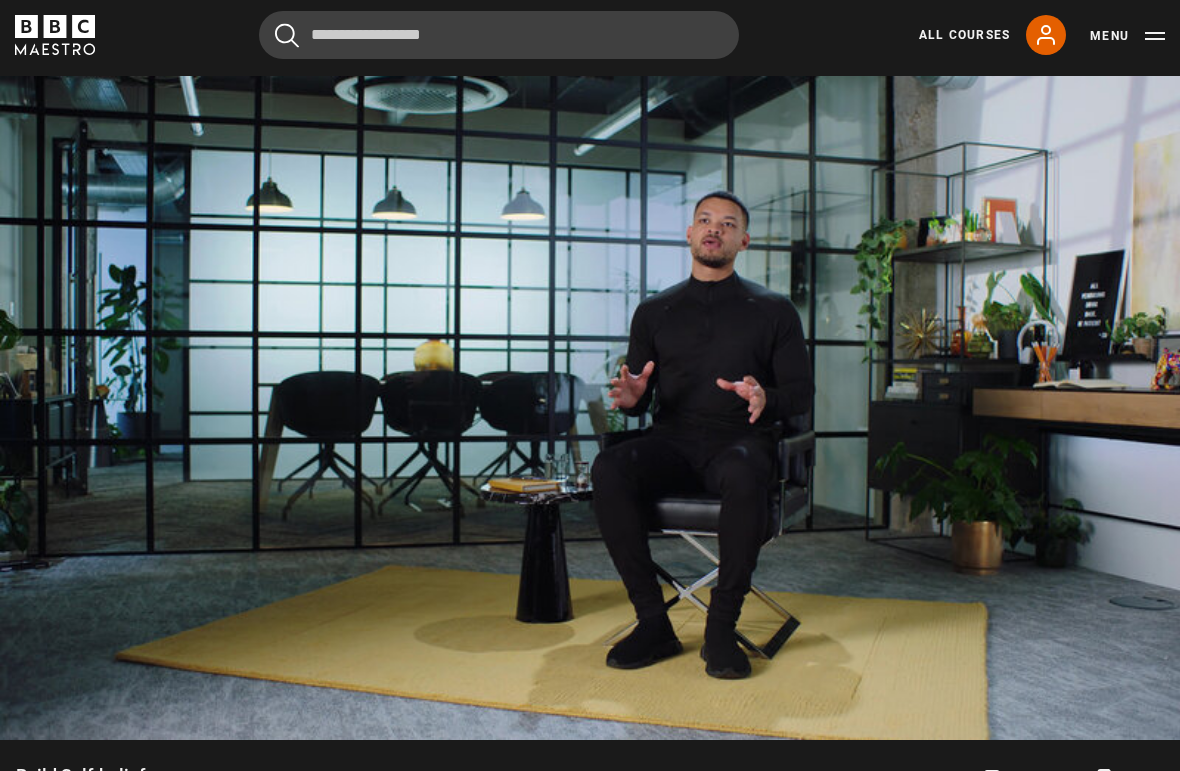 click on "Video Player is loading. Play Lesson Build Self-belief 10s Skip Back 10 seconds Pause 10s Skip Forward 10 seconds Loaded :  97.66% Pause Mute Current Time  12:04 - Duration  13:10
Steven Bartlett
Lesson 4
Build Self-belief
1.25x Playback Rate 2x 1.5x 1x 0.5x Captions captions off , selected English  Captions This is a modal window.
Lesson Completed
Up next
Focus on Your Idea
Cancel
Do you want to save this lesson?
Save lesson
Rewatch" at bounding box center [590, 408] 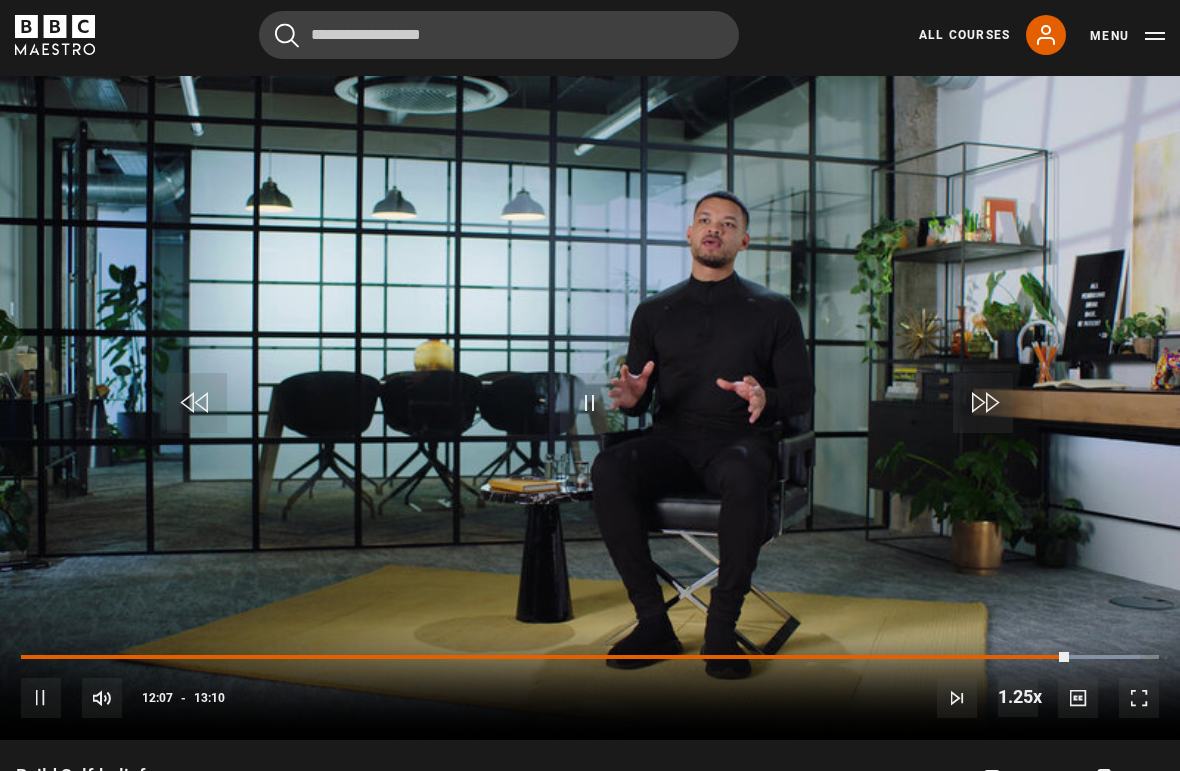 click on "10s Skip Back 10 seconds Pause 10s Skip Forward 10 seconds Loaded :  98.35% Pause Mute Current Time  12:07 - Duration  13:10
Steven Bartlett
Lesson 4
Build Self-belief
1.25x Playback Rate 2x 1.5x 1x 0.5x Captions captions off , selected English  Captions" at bounding box center (590, 684) 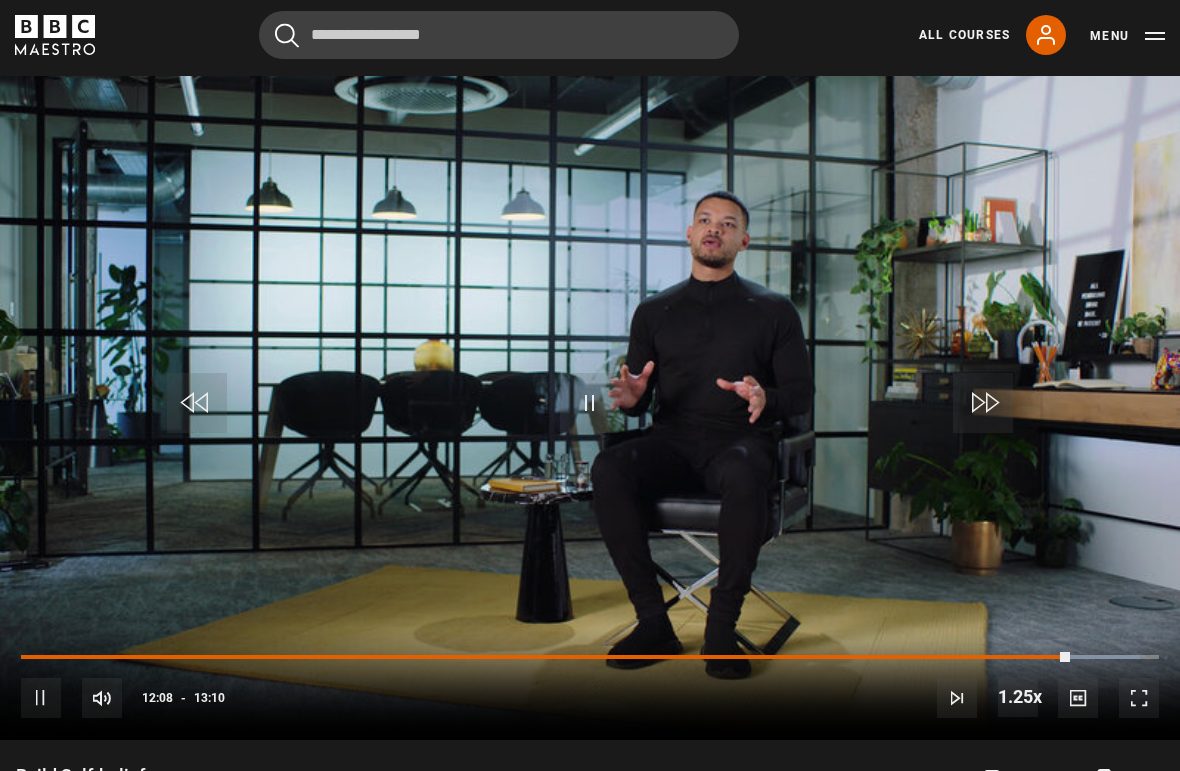 click on "10s Skip Back 10 seconds Pause 10s Skip Forward 10 seconds Loaded :  98.35% Pause Mute Current Time  12:08 - Duration  13:10
Steven Bartlett
Lesson 4
Build Self-belief
1.25x Playback Rate 2x 1.5x 1x 0.5x Captions captions off , selected English  Captions" at bounding box center (590, 684) 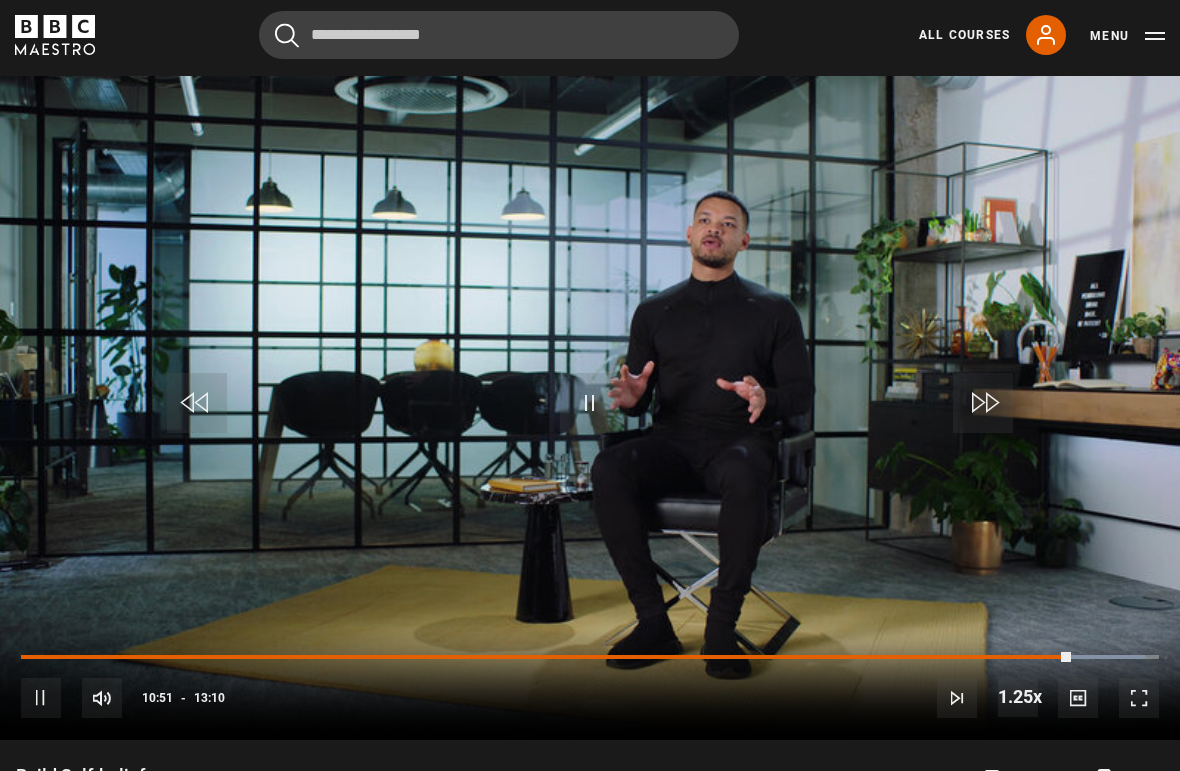 click at bounding box center [546, 657] 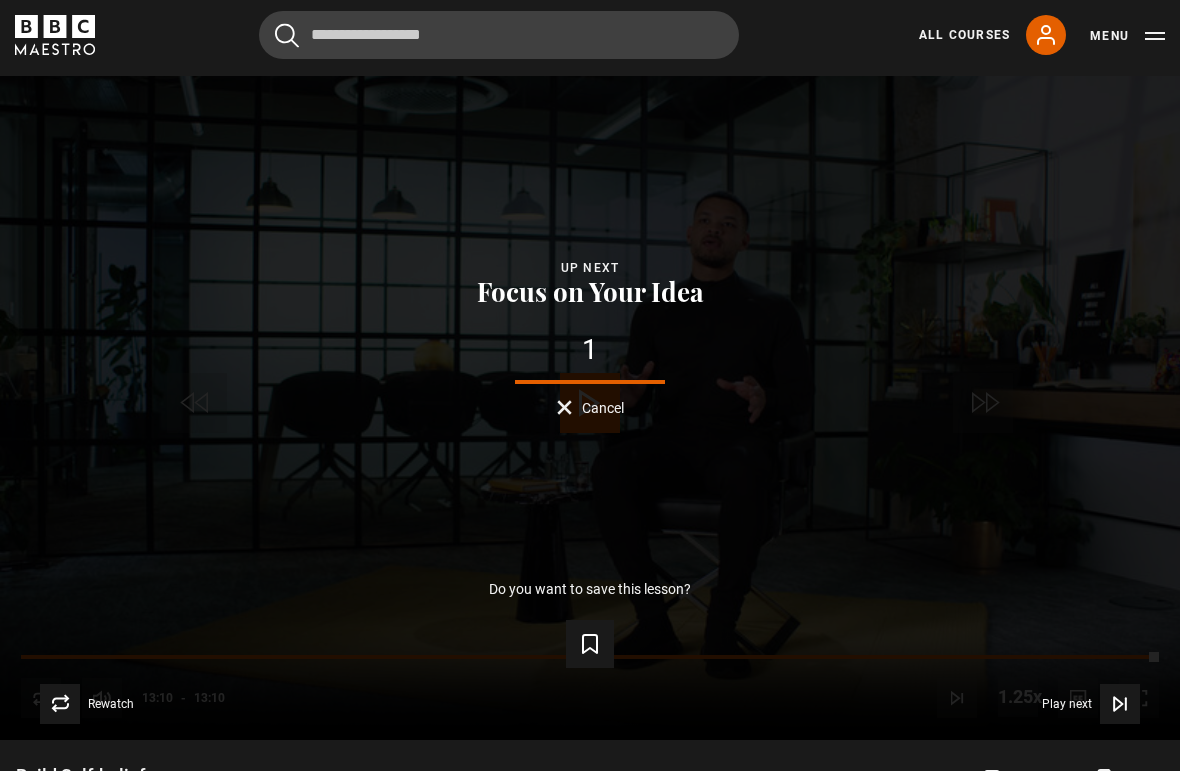 click 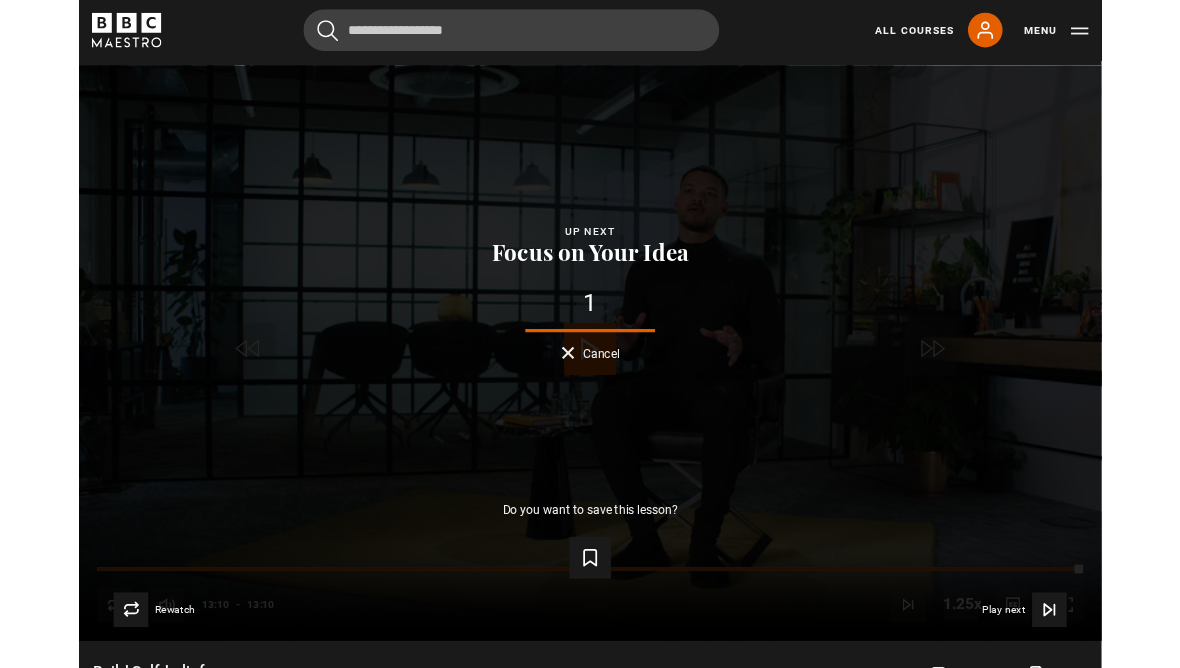 scroll, scrollTop: 895, scrollLeft: 0, axis: vertical 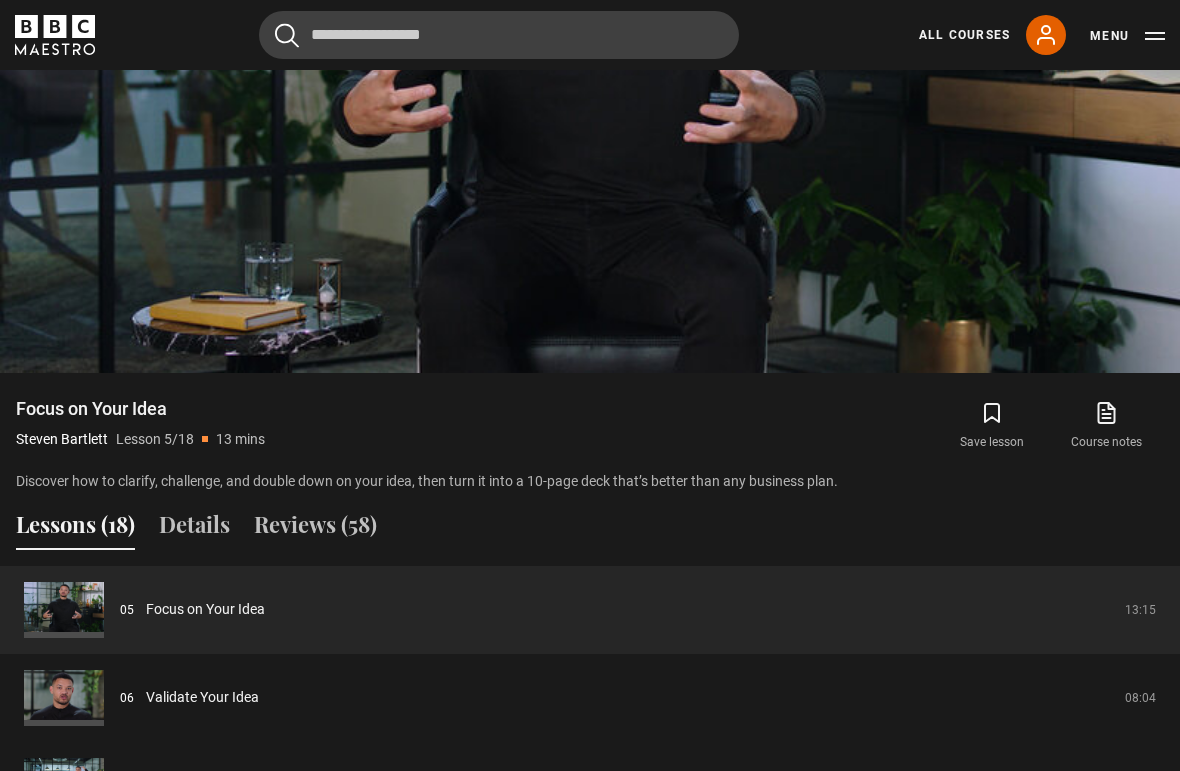 click on "Video Player is loading. Play Lesson Focus on Your Idea 10s Skip Back 10 seconds Pause 10s Skip Forward 10 seconds Loaded :  65.58% Pause Mute Current Time  7:48 - Duration  13:16
[FIRST] [LAST]
Lesson 5
Focus on Your Idea
1.25x Playback Rate 2x 1.5x 1x 0.5x Captions captions off , selected English  Captions This is a modal window.
Lesson Completed
Up next
Validate Your Idea
Cancel
Do you want to save this lesson?
Save lesson
Rewatch" at bounding box center [590, 41] 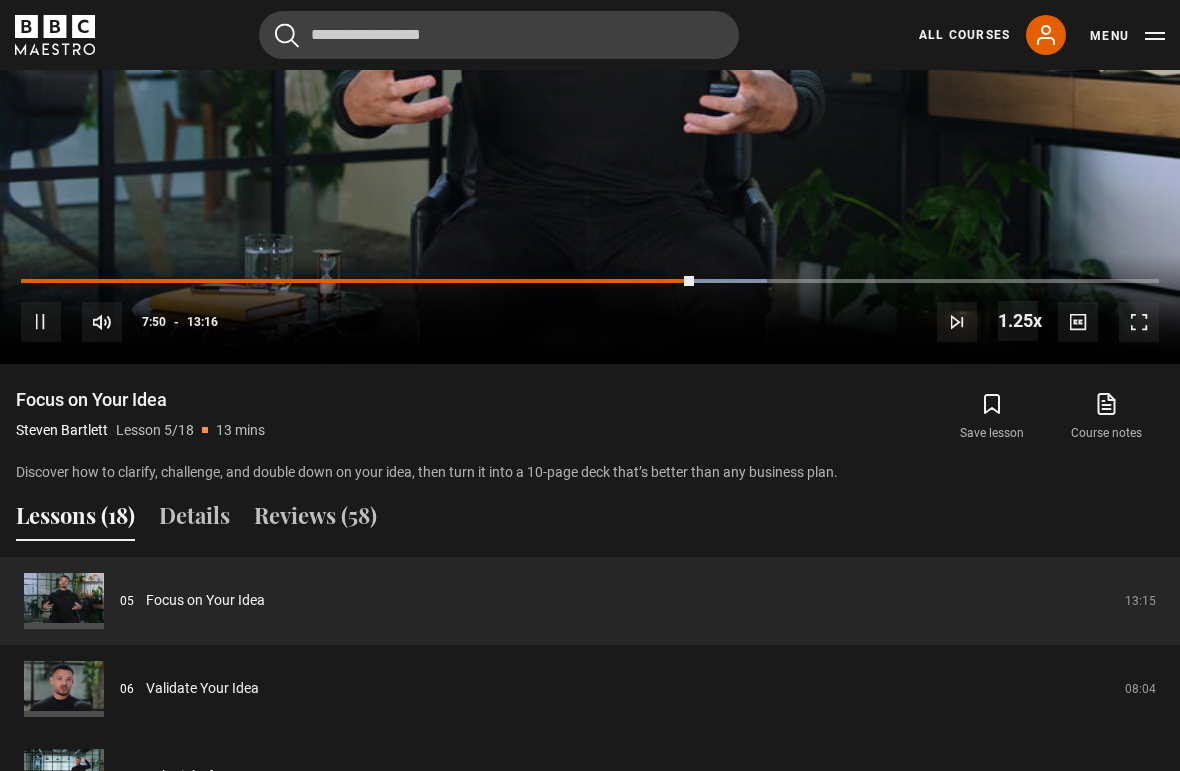 scroll, scrollTop: 1252, scrollLeft: 0, axis: vertical 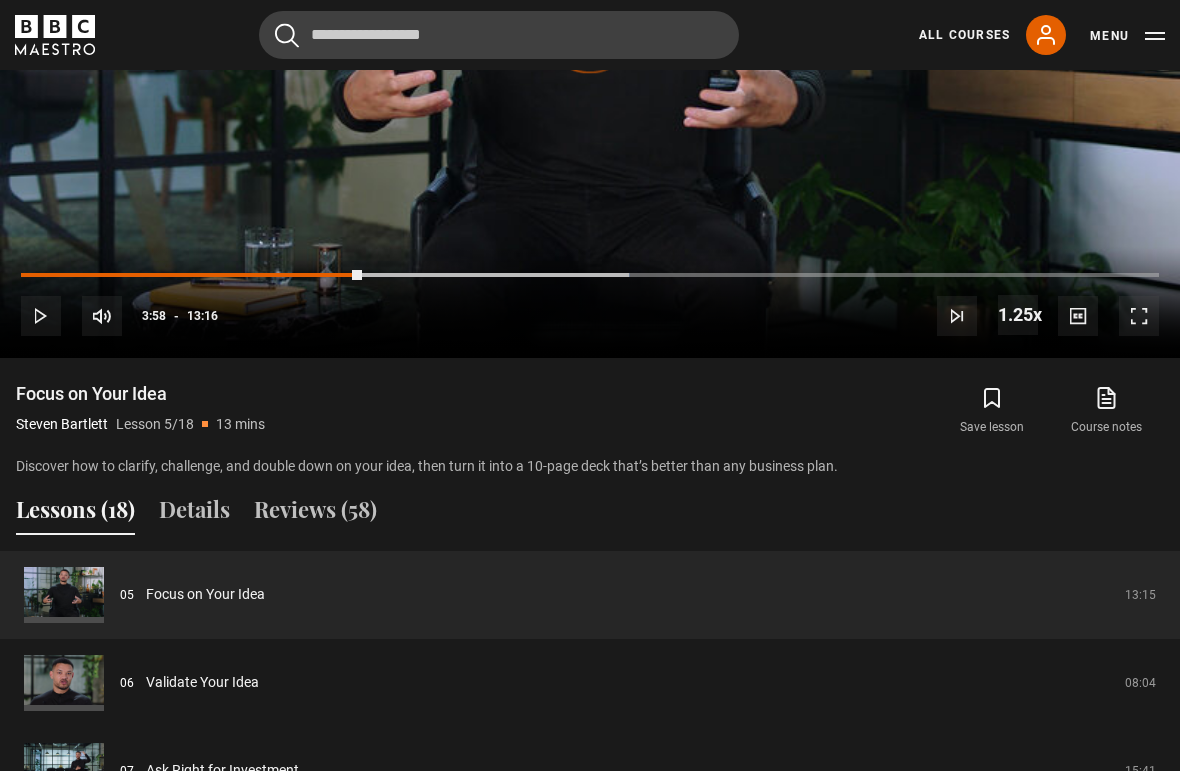 click on "10s Skip Back 10 seconds Play 10s Skip Forward 10 seconds Loaded :  53.46% Play Mute Current Time  3:58 - Duration  13:16
[FIRST] [LAST]
Lesson 5
Focus on Your Idea
1.25x Playback Rate 2x 1.5x 1x 0.5x Captions captions off , selected English  Captions" at bounding box center [590, 302] 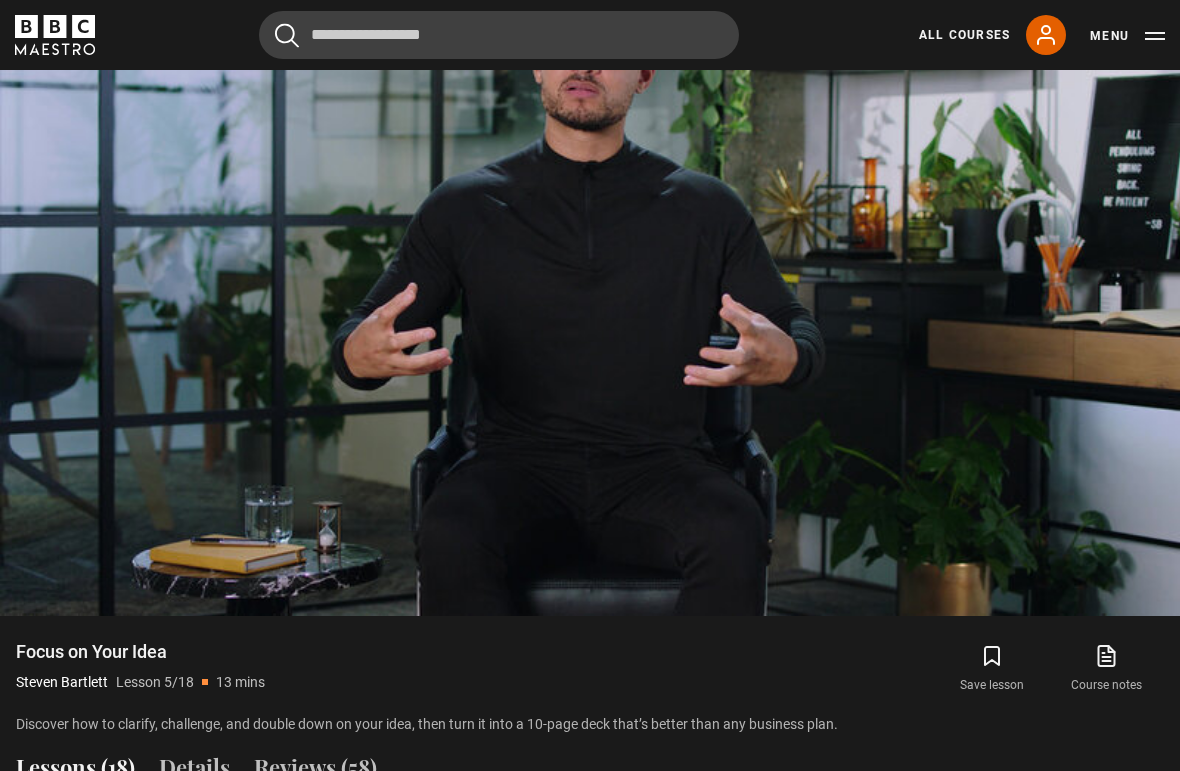 scroll, scrollTop: 989, scrollLeft: 0, axis: vertical 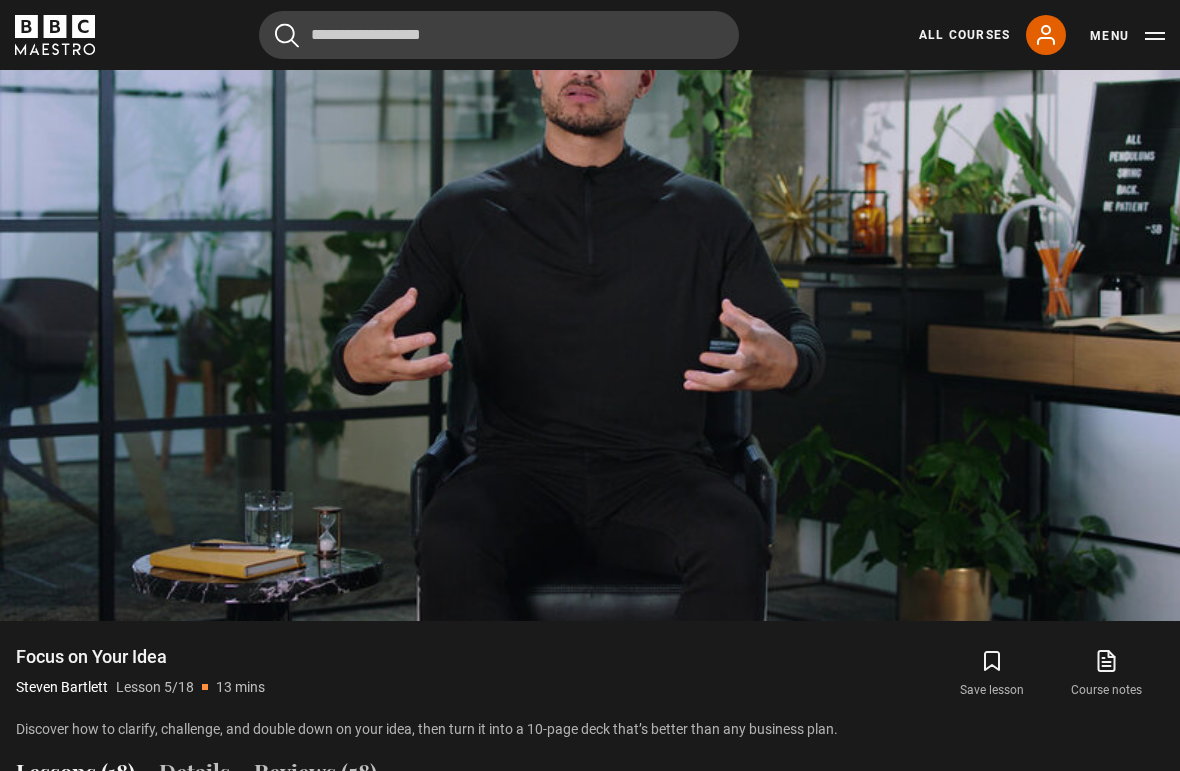 click on "Pause" at bounding box center (590, 284) 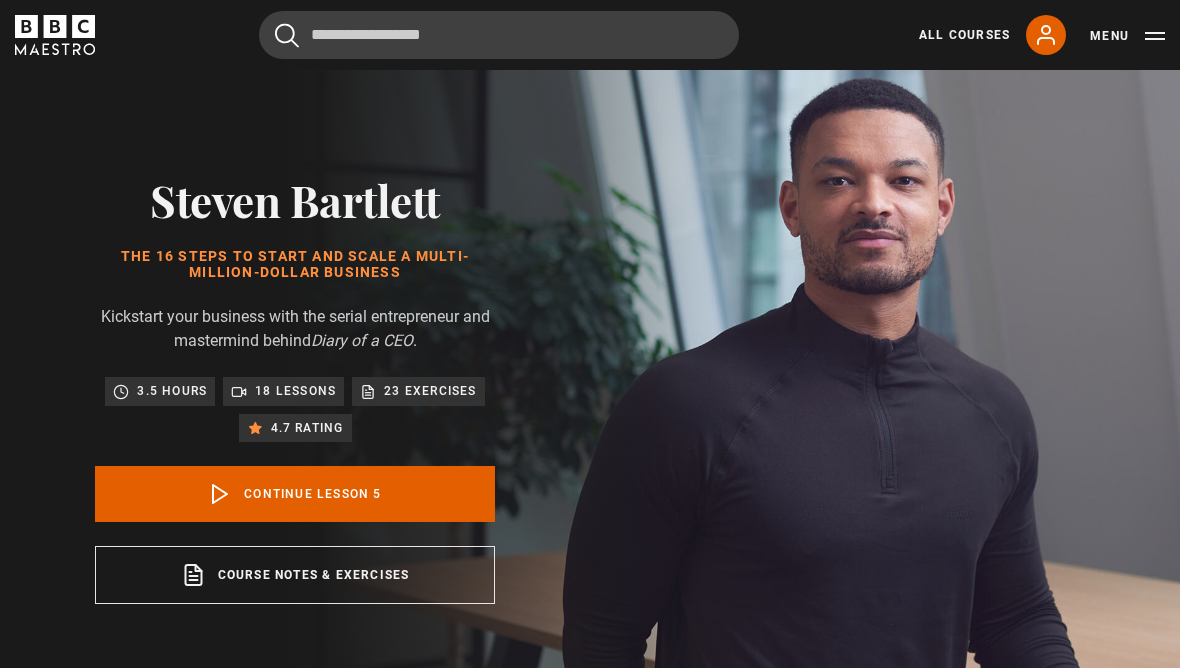 scroll, scrollTop: 0, scrollLeft: 0, axis: both 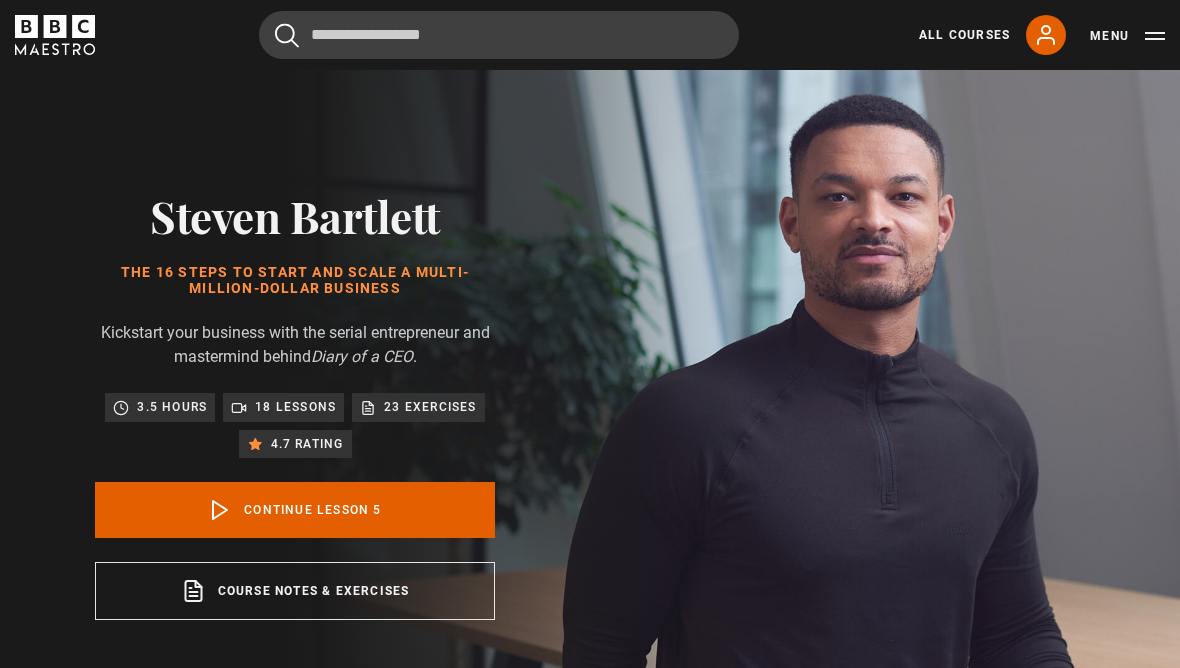 click on "Continue lesson 5" at bounding box center (295, 510) 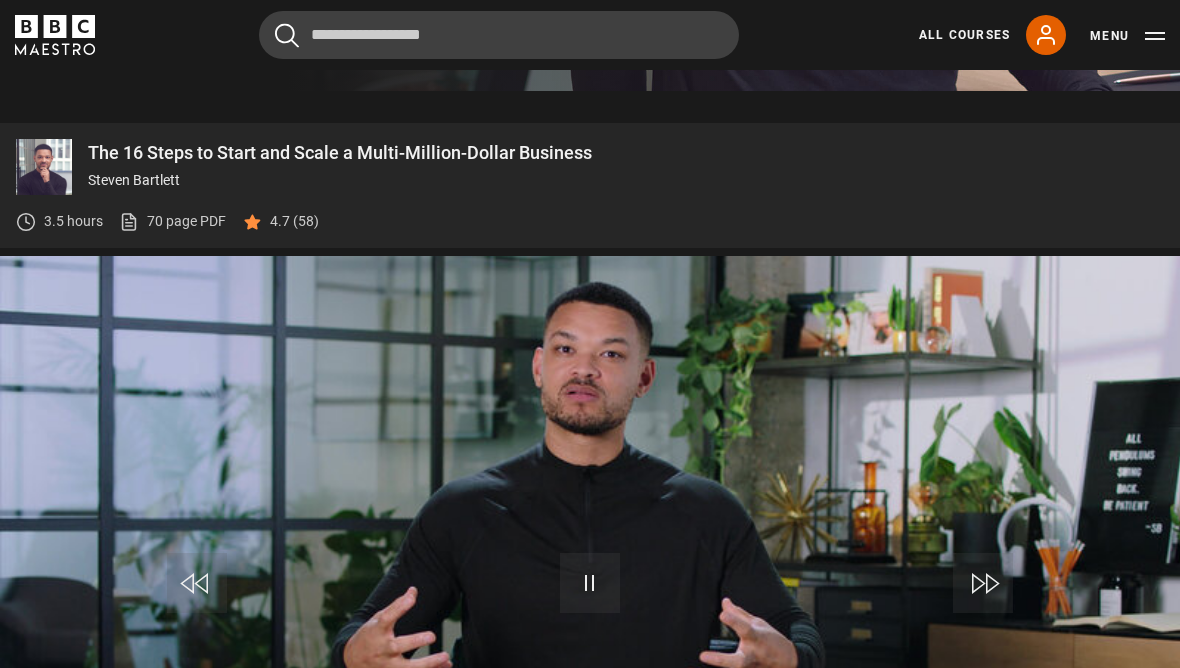 scroll, scrollTop: 873, scrollLeft: 0, axis: vertical 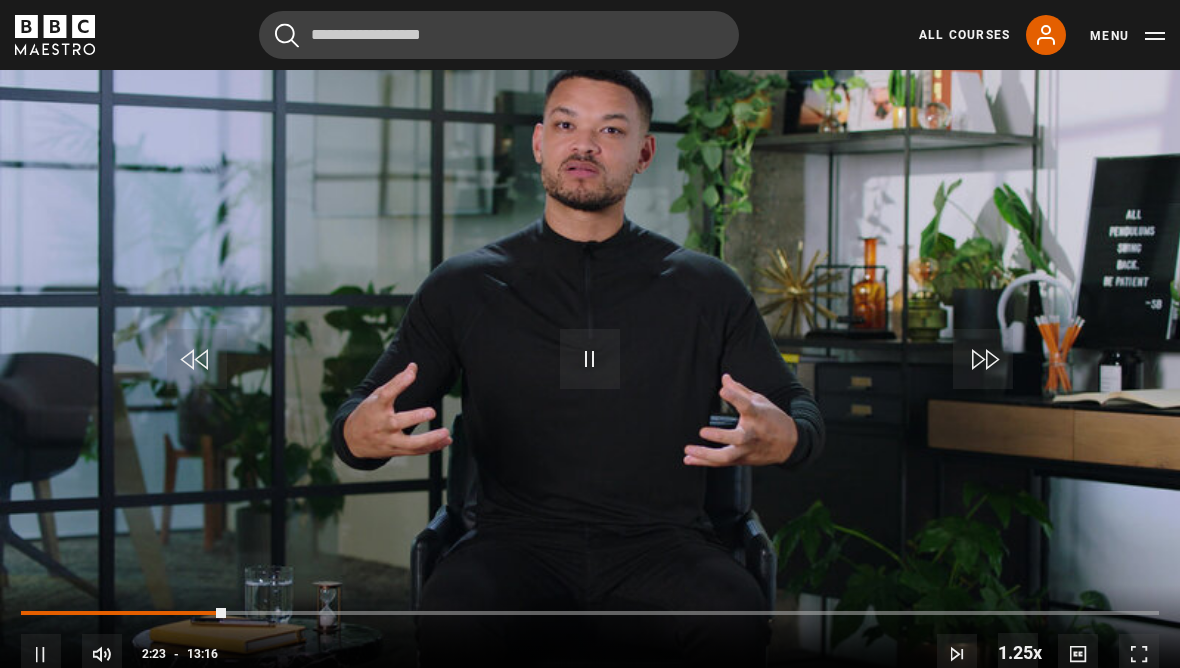 click on "Video Player is loading. Play Lesson Focus on Your Idea 10s Skip Back 10 seconds Pause 10s Skip Forward 10 seconds Loaded :  0.00% Pause Mute Current Time  2:23 - Duration  13:16
[FIRST] [LAST]
Lesson 5
Focus on Your Idea
1.25x Playback Rate 2x 1.5x 1x 0.5x Captions captions off , selected English  Captions This is a modal window.
Lesson Completed
Up next
Validate Your Idea
Cancel
Do you want to save this lesson?
Save lesson
Rewatch" at bounding box center [590, 364] 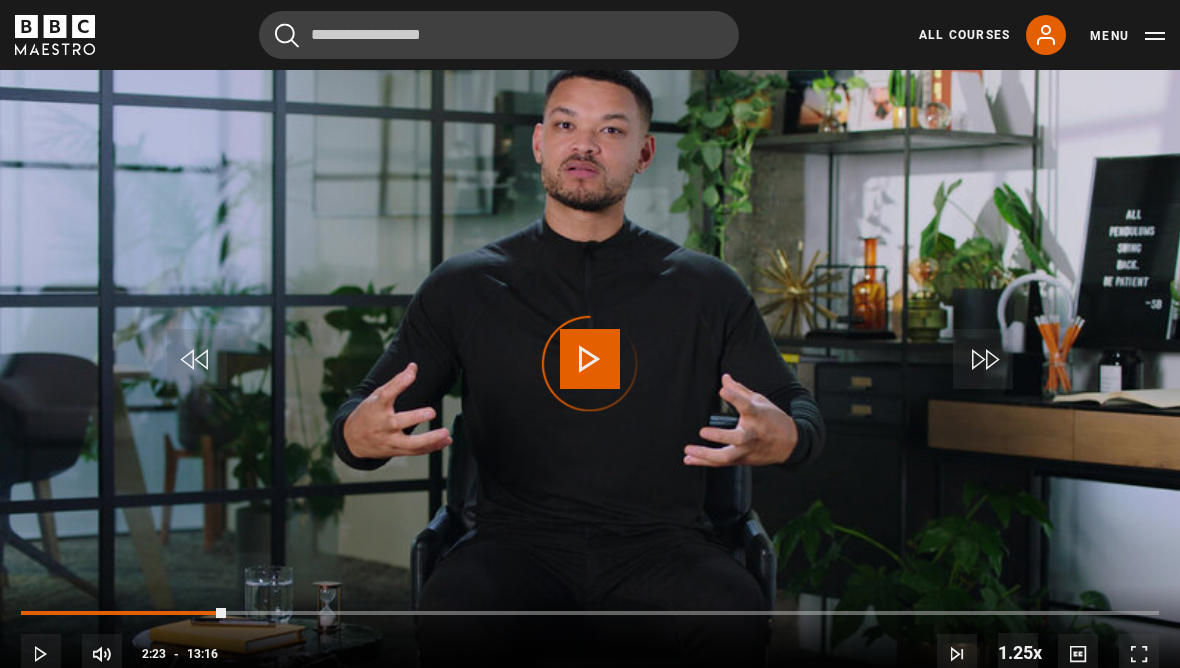 click on "Video Player is loading. Play Lesson Focus on Your Idea 10s Skip Back 10 seconds Play 10s Skip Forward 10 seconds Loaded :  0.00% Play Mute Current Time  2:23 - Duration  13:16
[FIRST] [LAST]
Lesson 5
Focus on Your Idea
1.25x Playback Rate 2x 1.5x 1x 0.5x Captions captions off , selected English  Captions This is a modal window.
Lesson Completed
Up next
Validate Your Idea
Cancel
Do you want to save this lesson?
Save lesson" at bounding box center [590, 364] 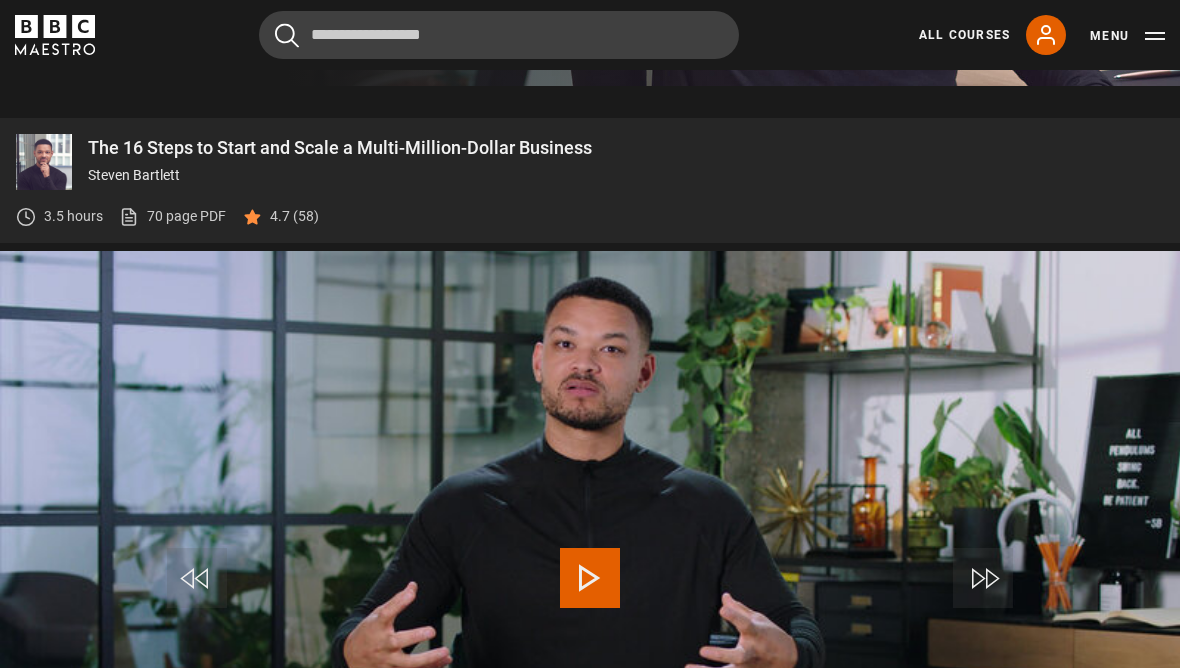 scroll, scrollTop: 652, scrollLeft: 0, axis: vertical 